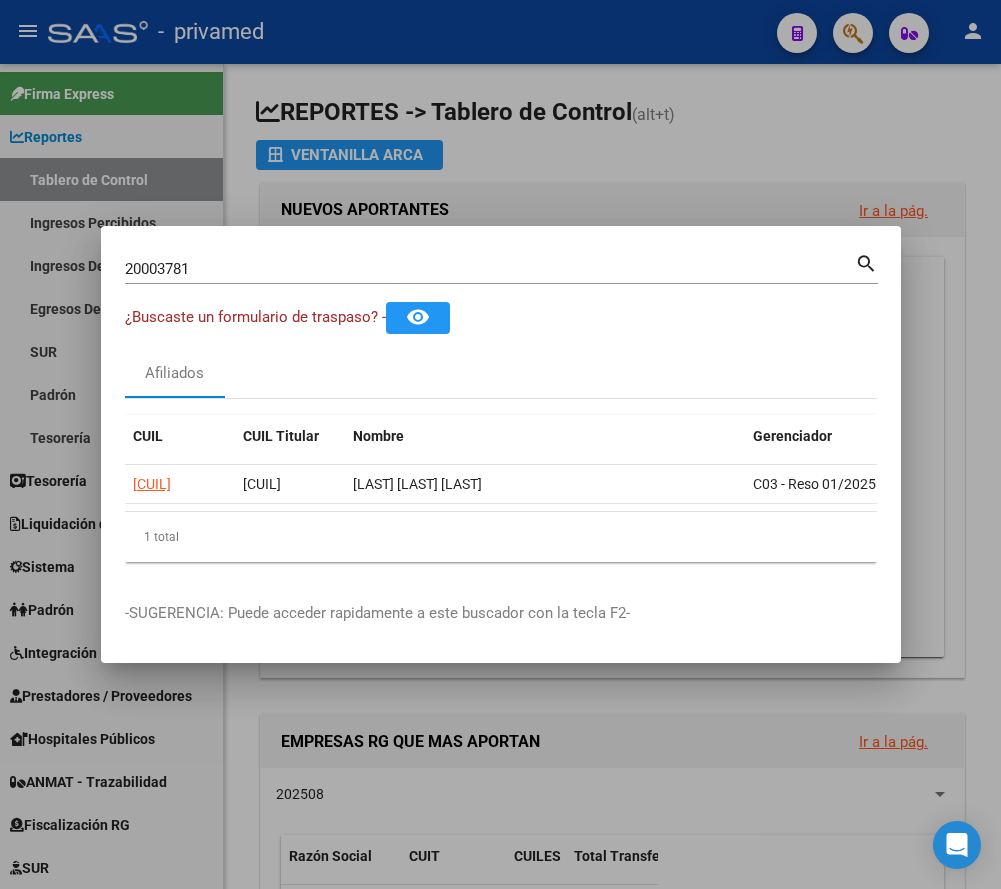 scroll, scrollTop: 0, scrollLeft: 0, axis: both 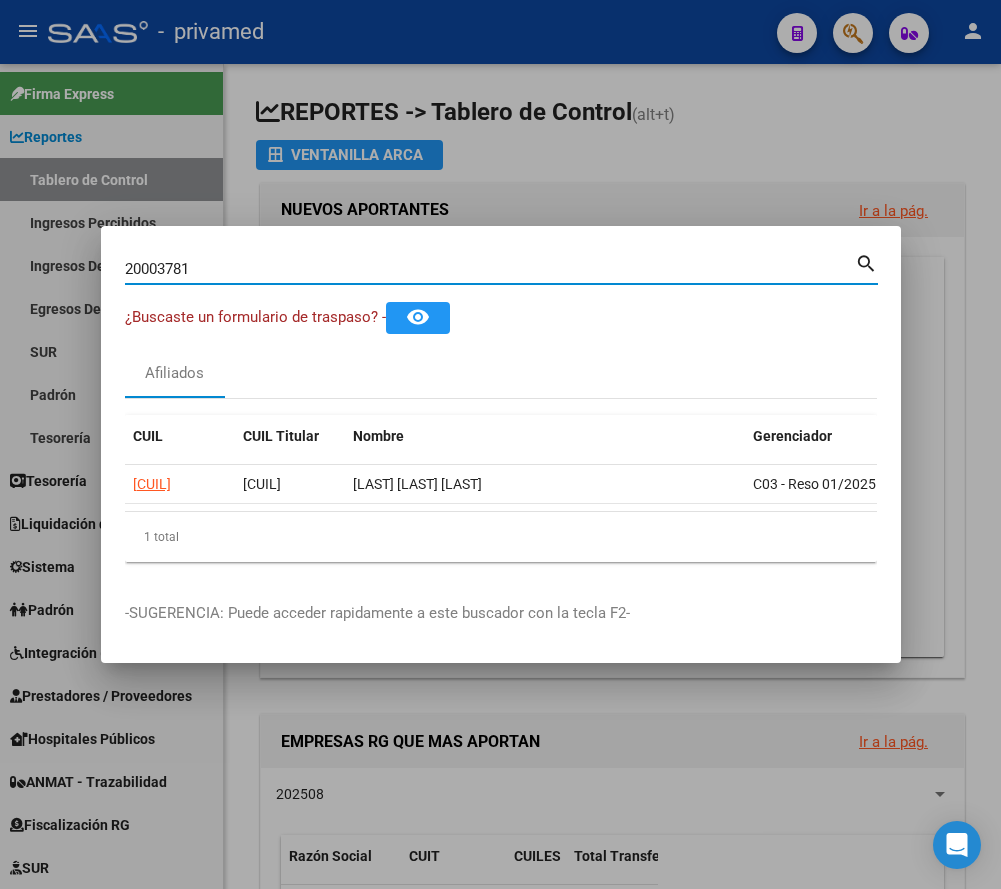 click on "20003781" at bounding box center [490, 269] 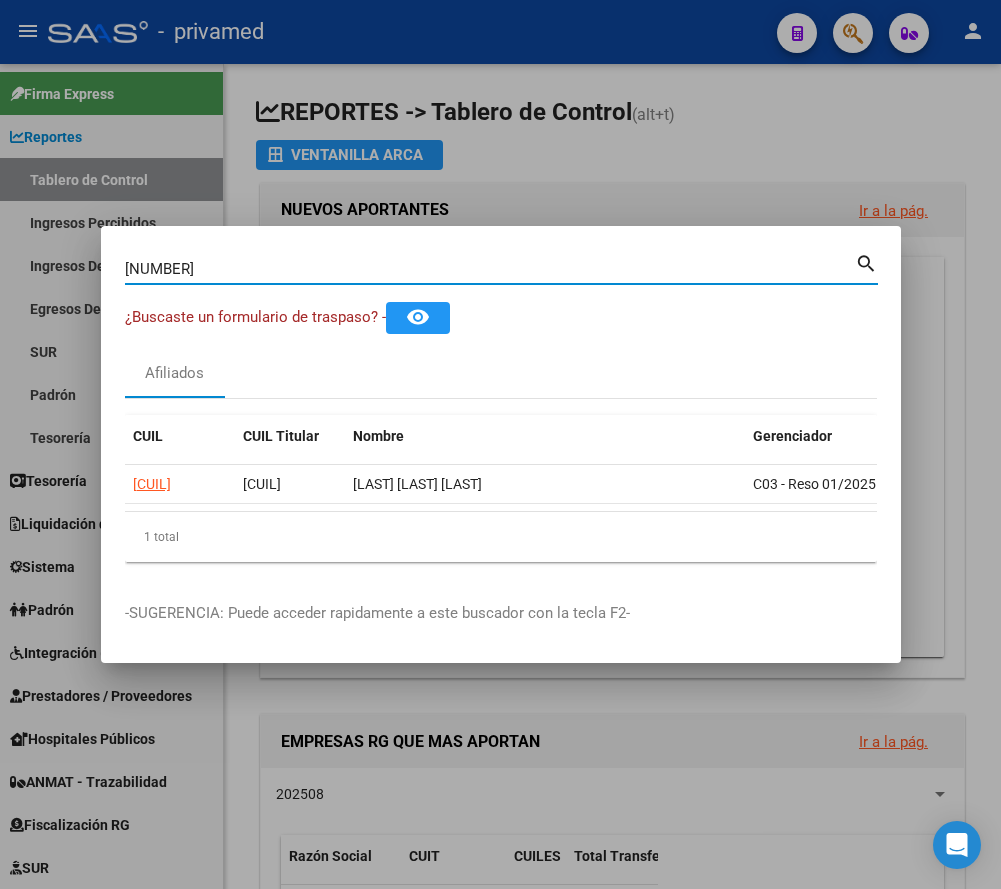 type on "[NUMBER]" 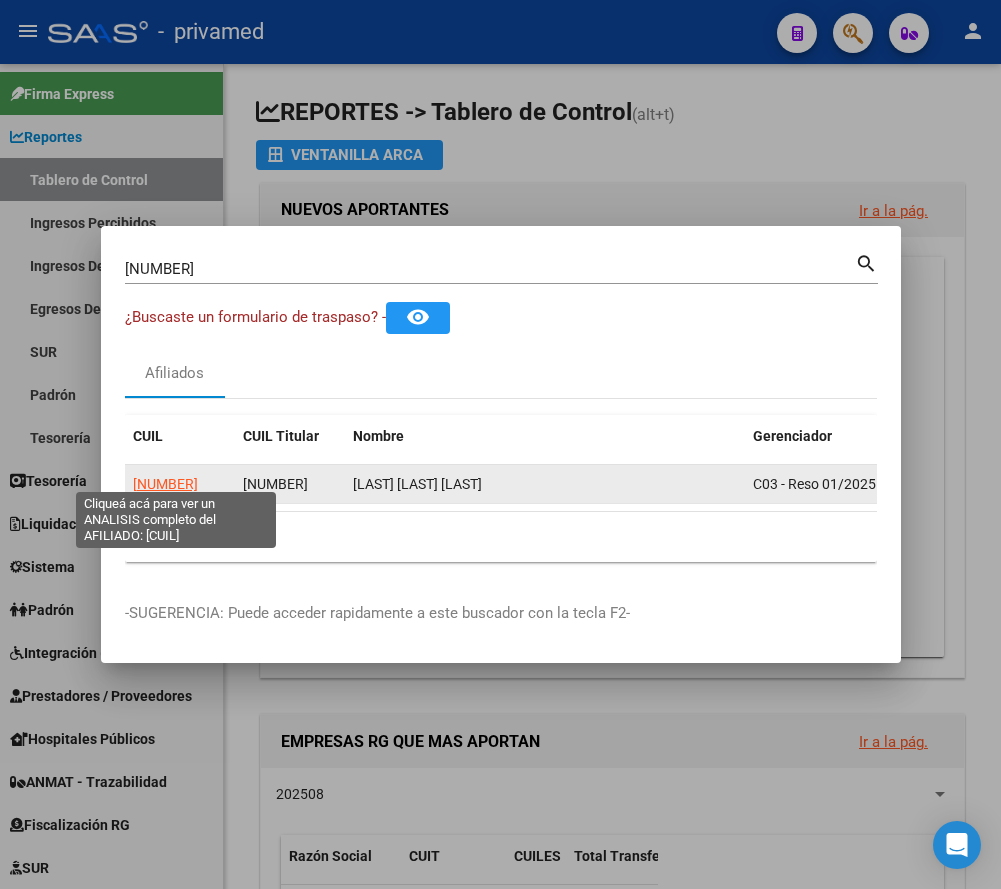 click on "[NUMBER]" 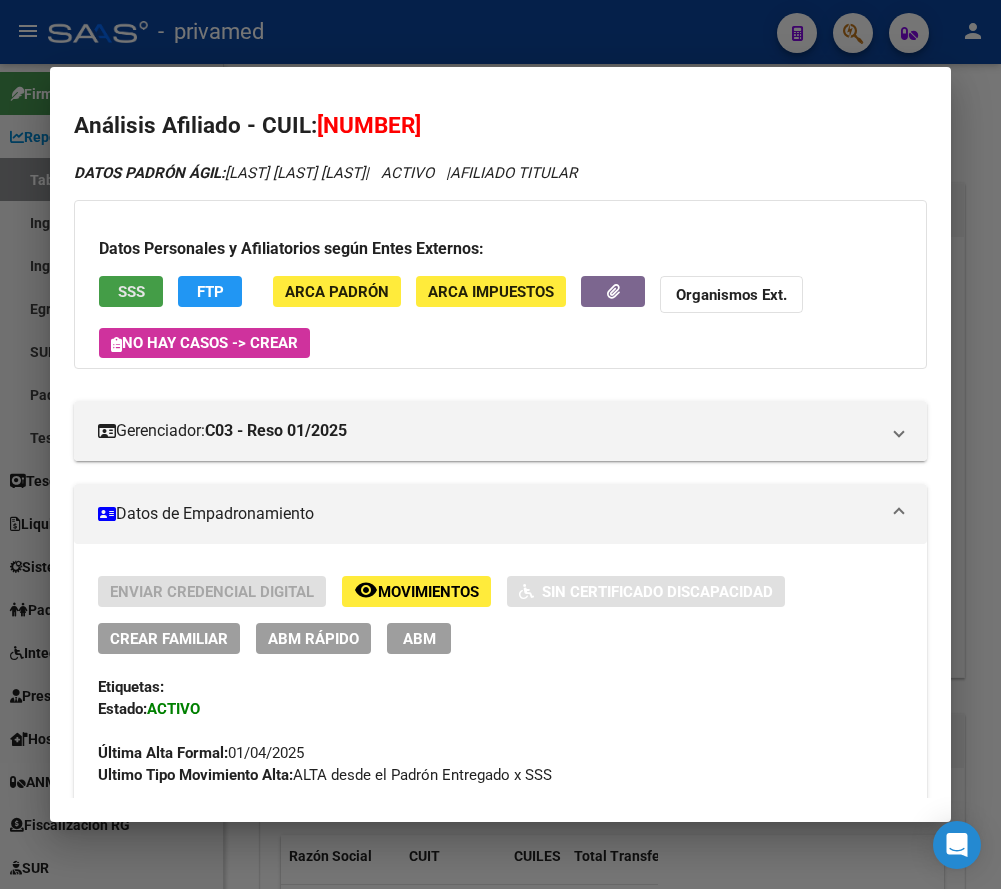 click on "SSS" at bounding box center [131, 292] 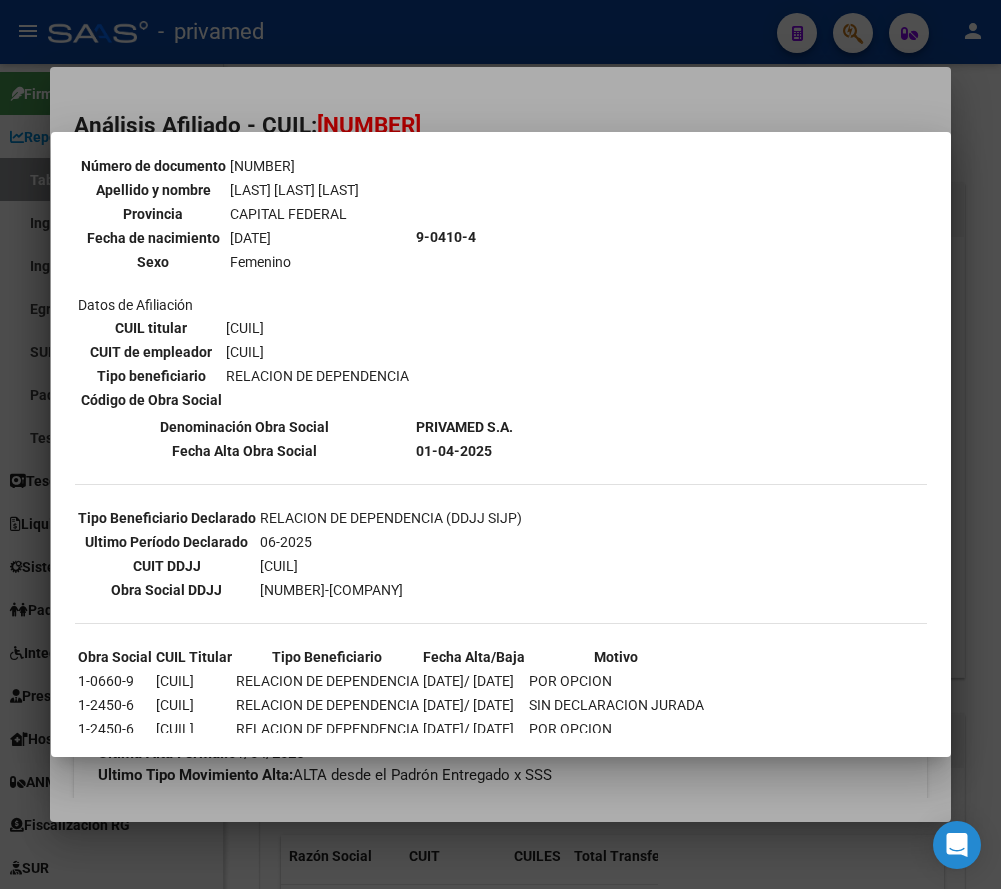 scroll, scrollTop: 0, scrollLeft: 0, axis: both 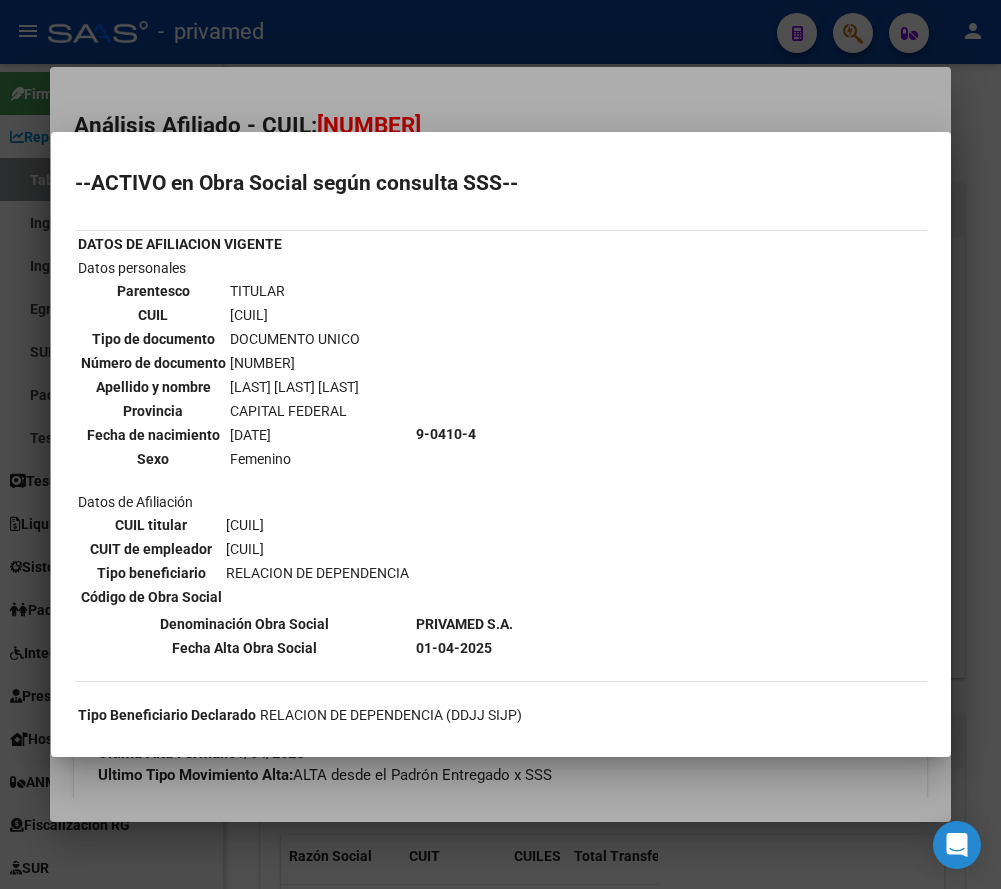 click at bounding box center (500, 444) 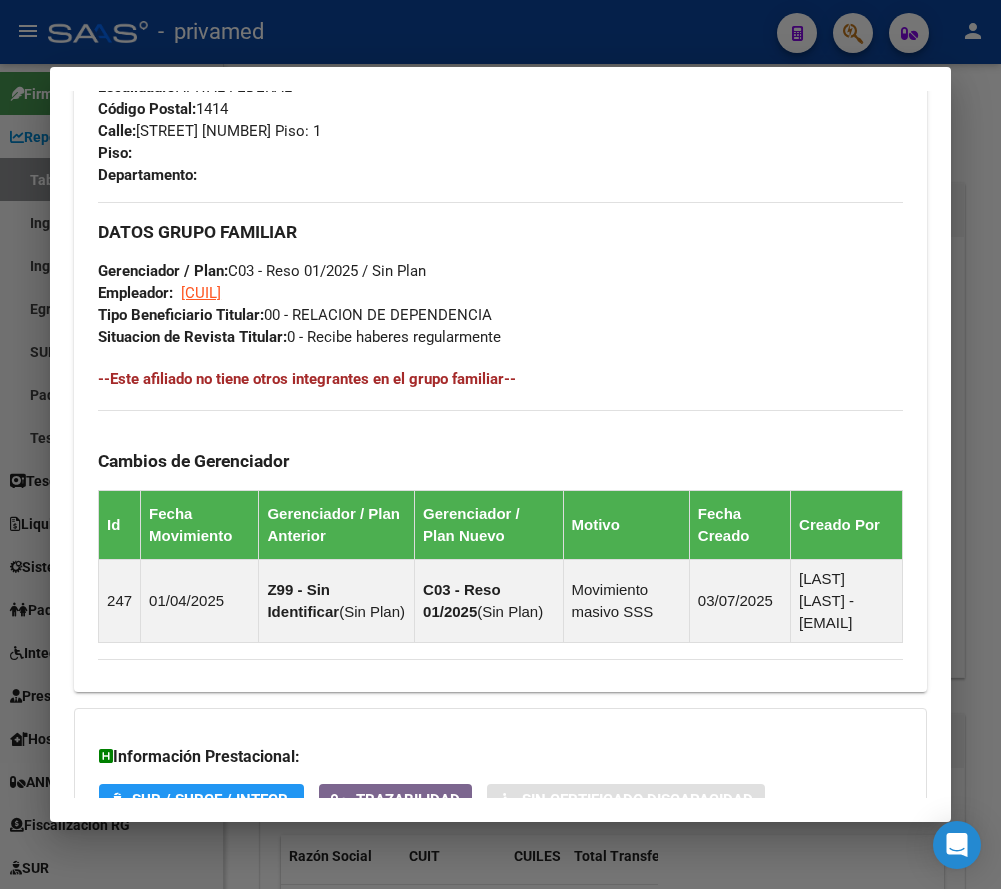 scroll, scrollTop: 1304, scrollLeft: 0, axis: vertical 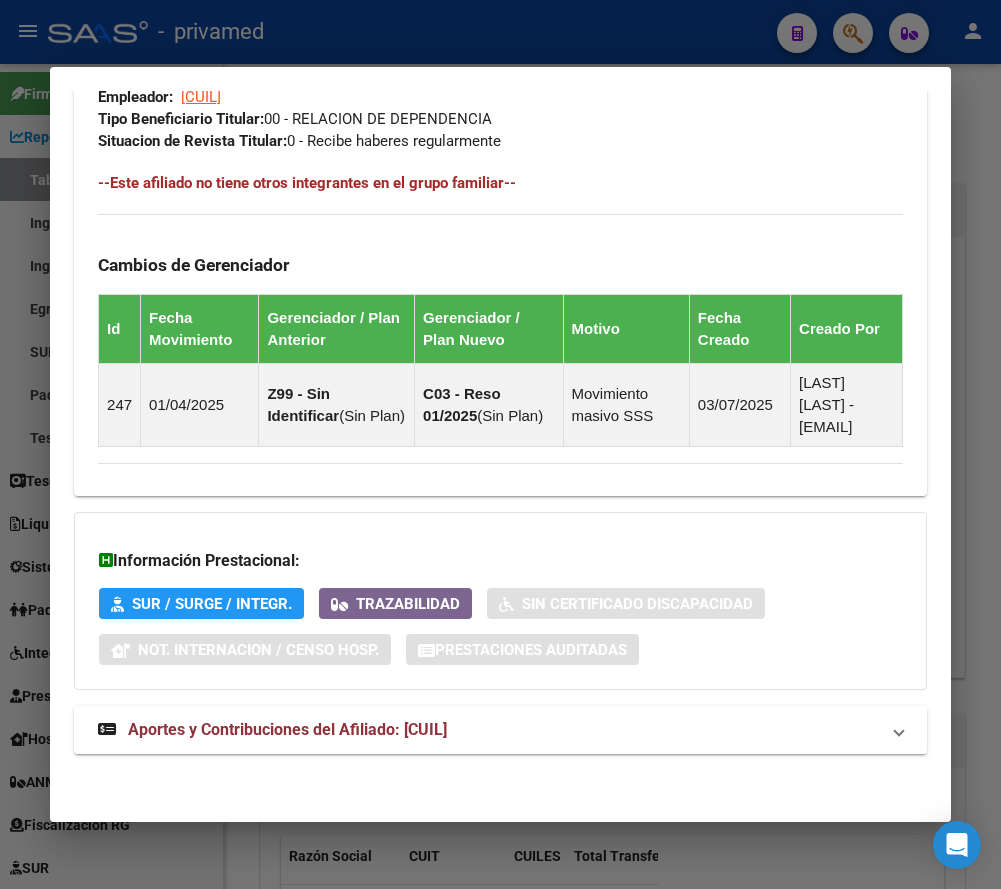 click on "Aportes y Contribuciones del Afiliado: [CUIL]" at bounding box center [287, 729] 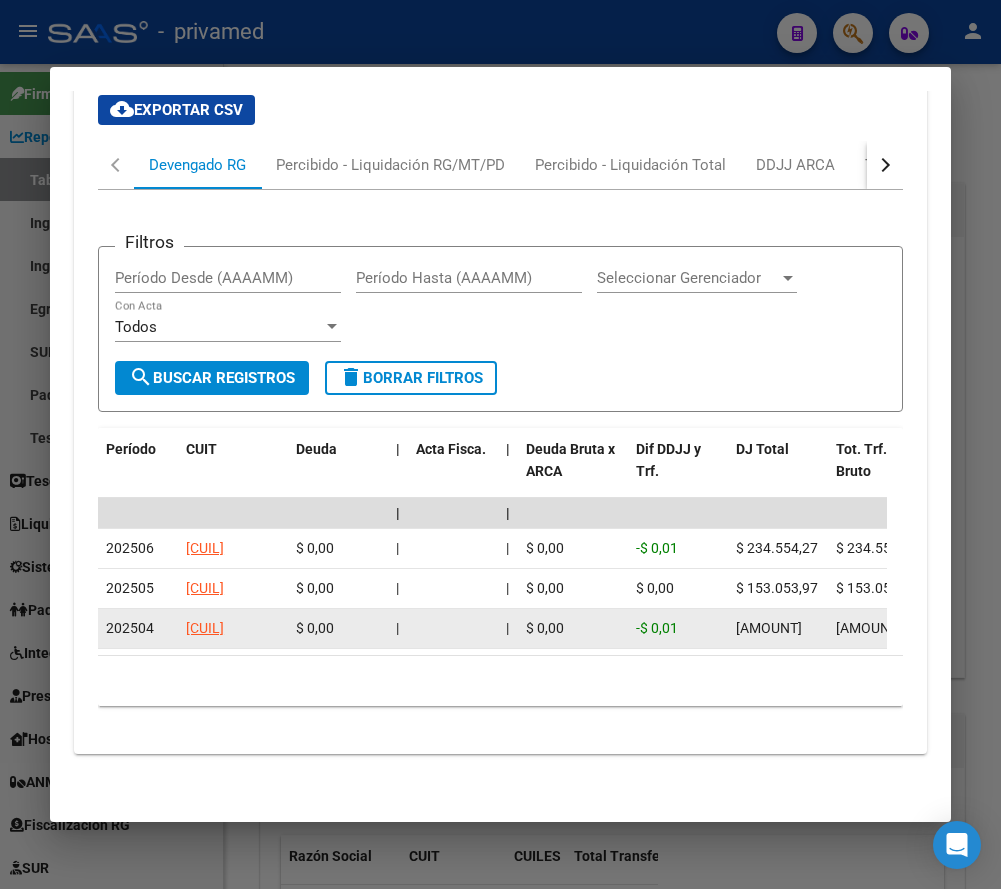 scroll, scrollTop: 2045, scrollLeft: 0, axis: vertical 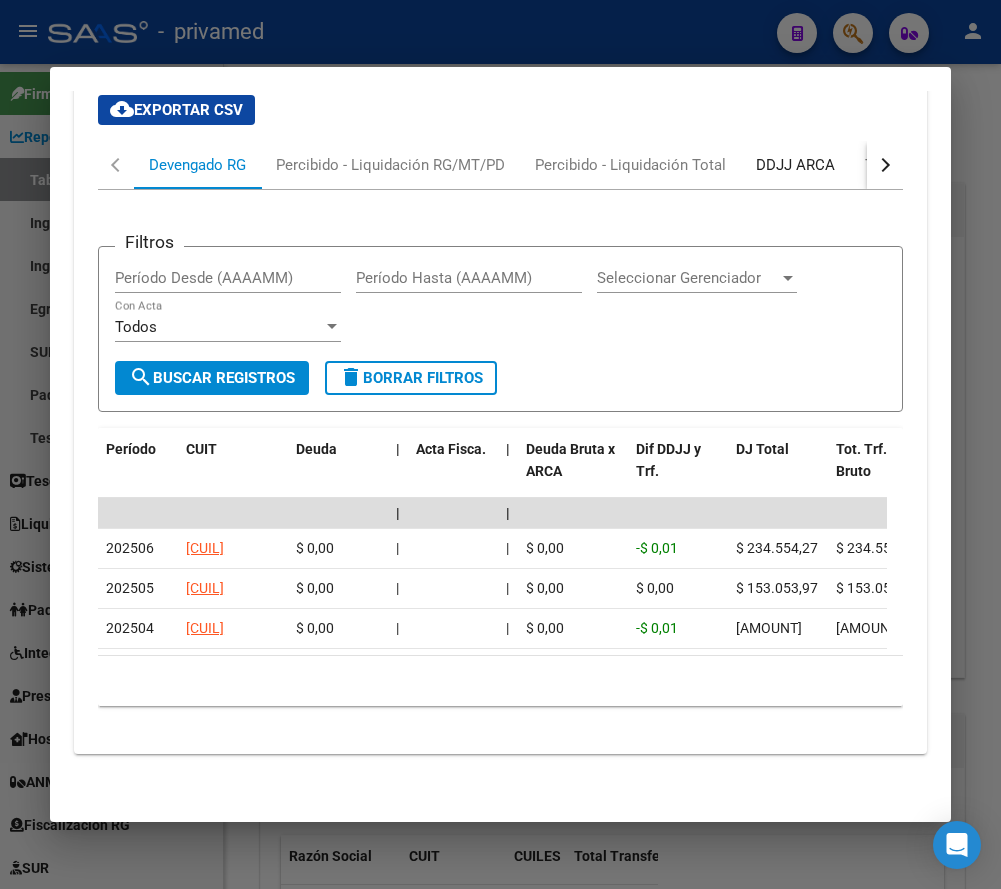 click on "DDJJ ARCA" at bounding box center [795, 165] 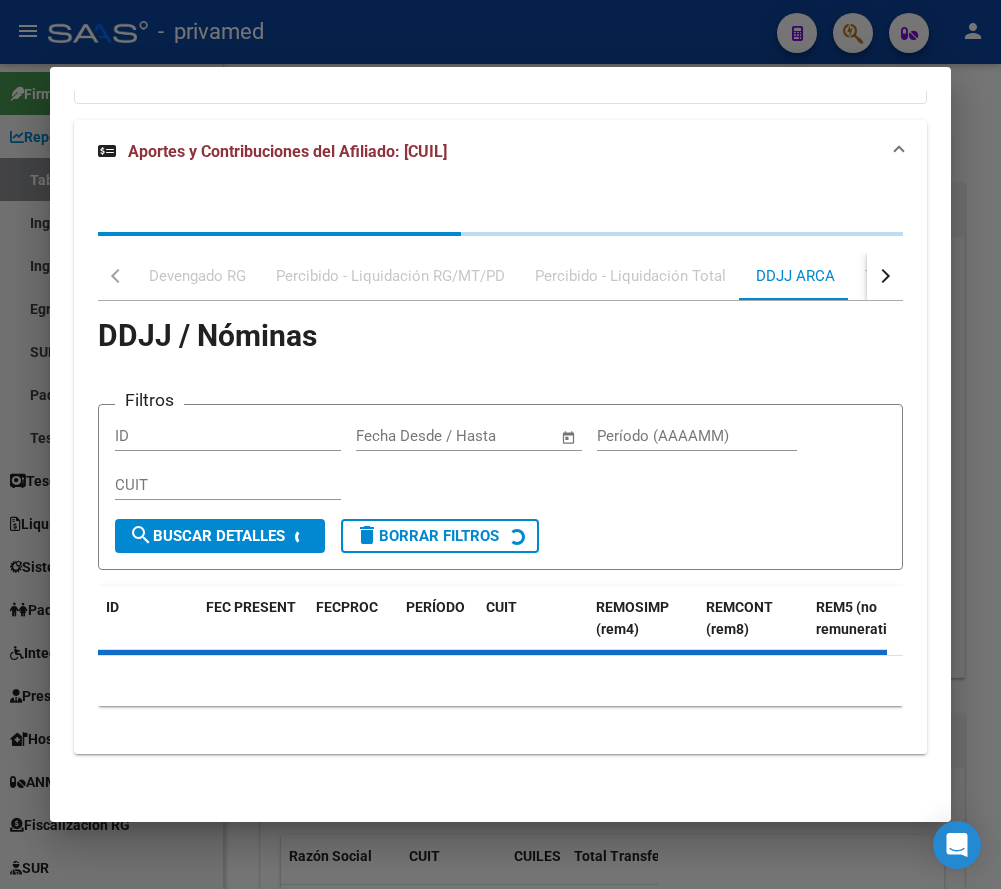 scroll, scrollTop: 1976, scrollLeft: 0, axis: vertical 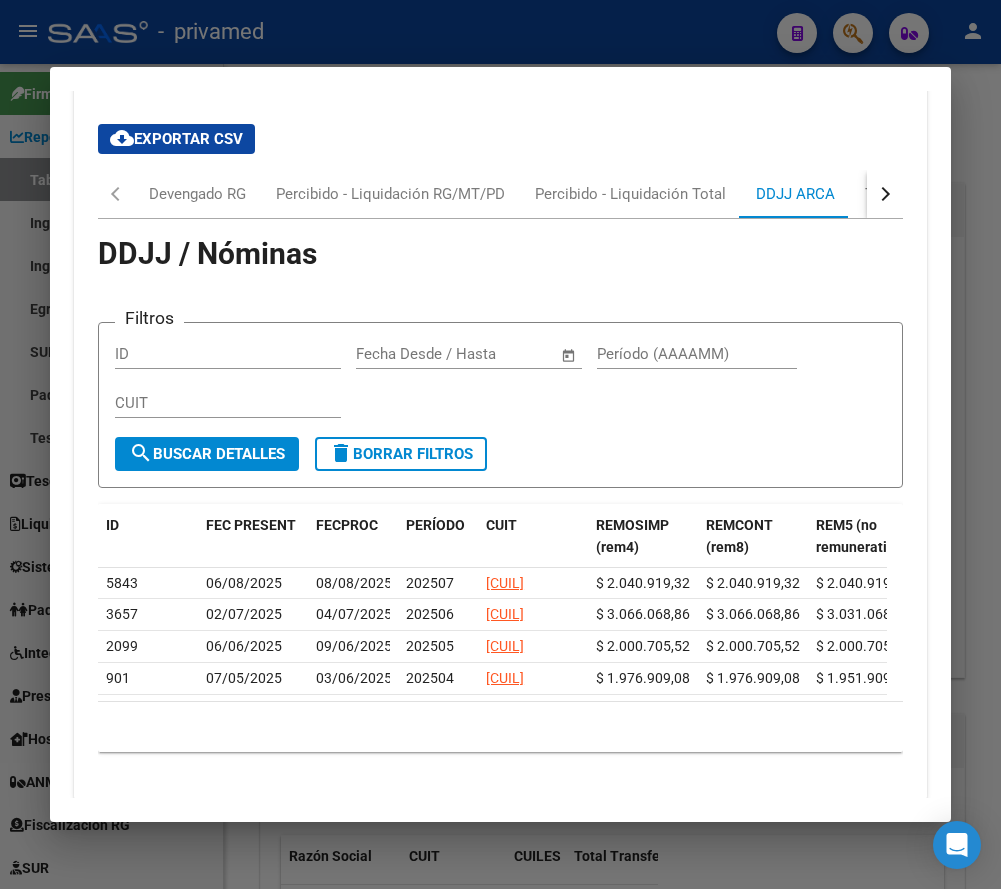 click at bounding box center (500, 444) 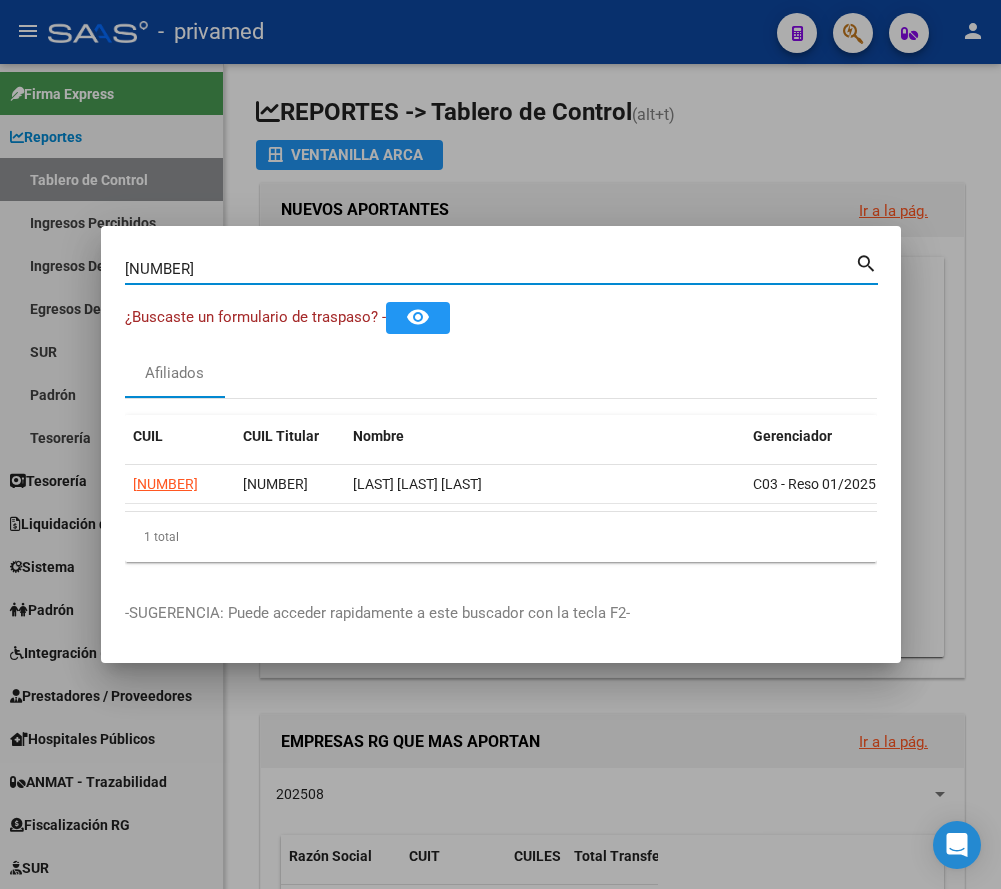 click on "[NUMBER]" at bounding box center (490, 269) 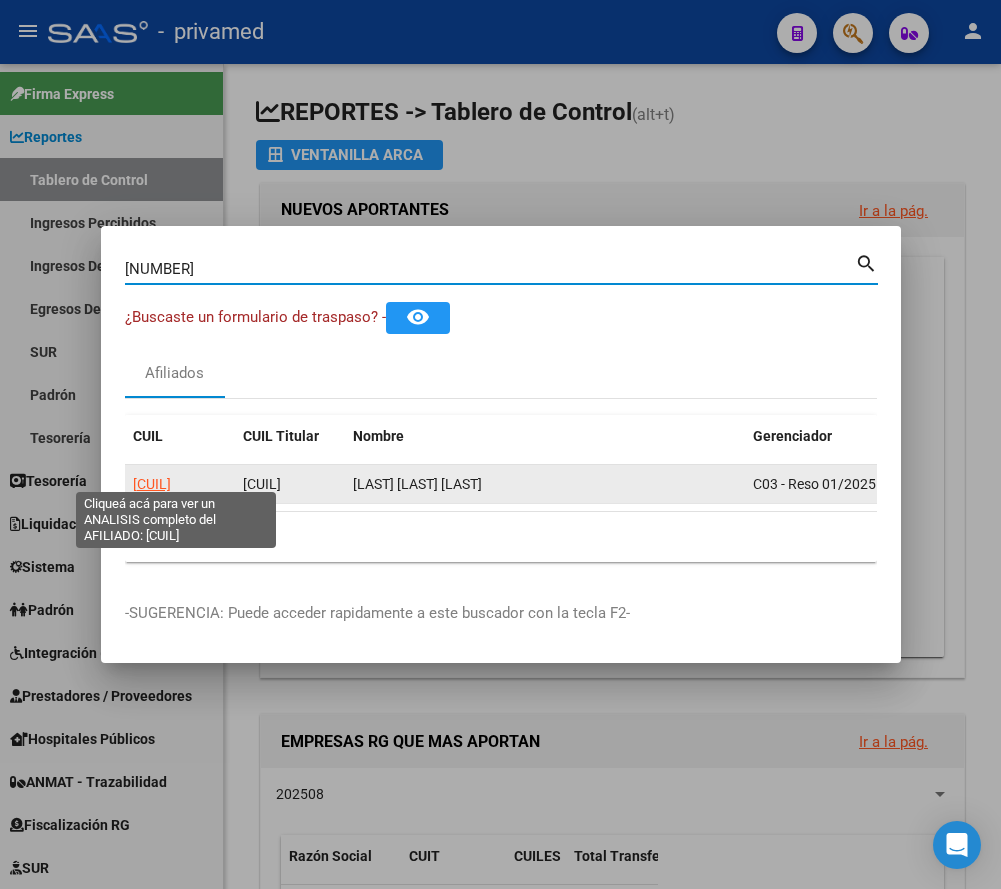 click on "[CUIL]" 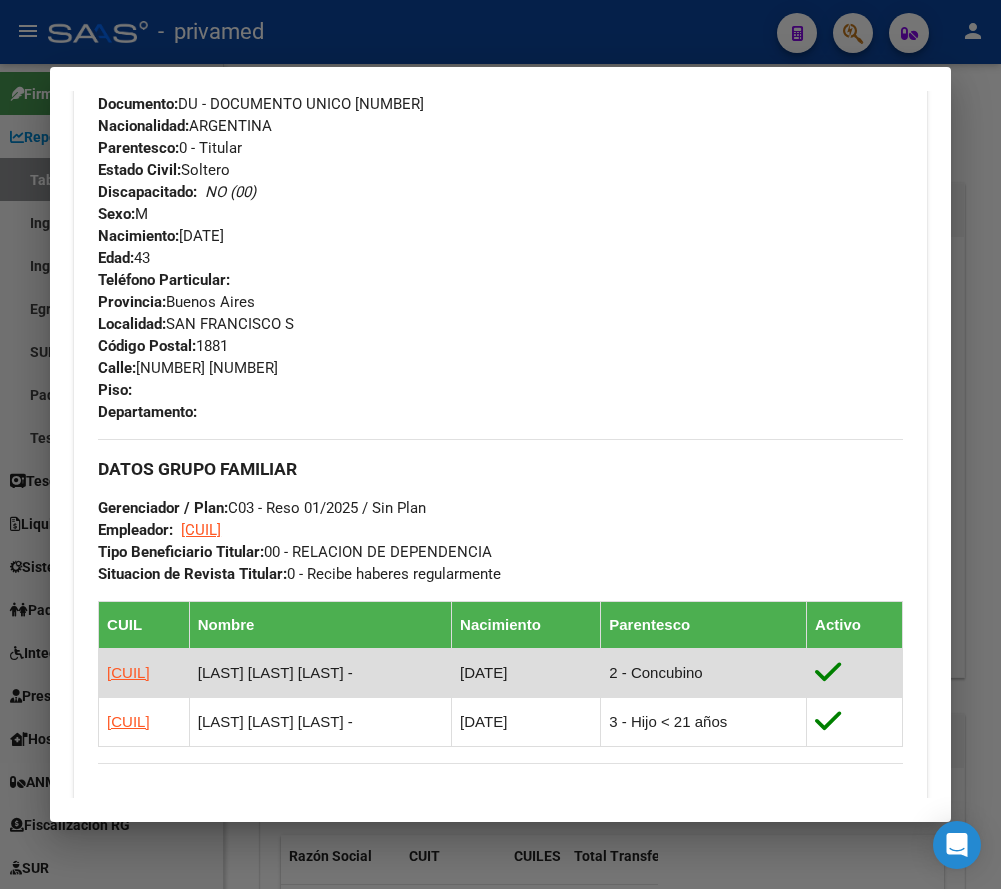 scroll, scrollTop: 1421, scrollLeft: 0, axis: vertical 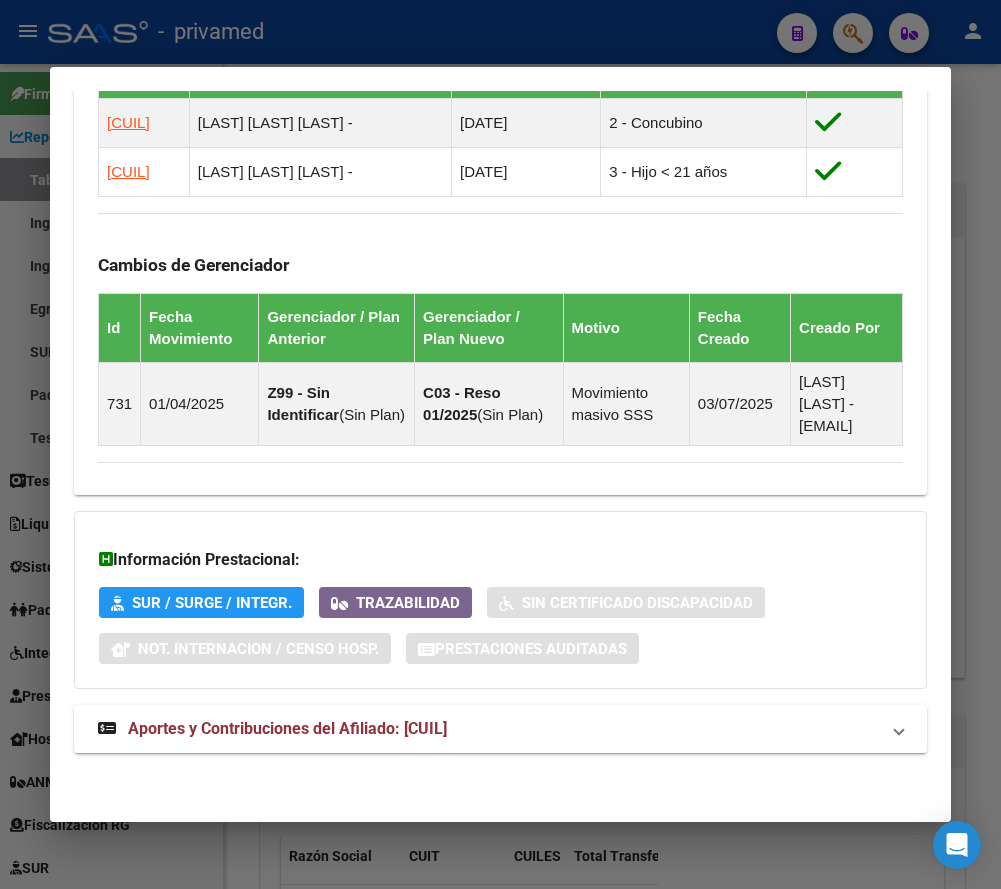 click on "Aportes y Contribuciones del Afiliado: [CUIL]" at bounding box center (287, 728) 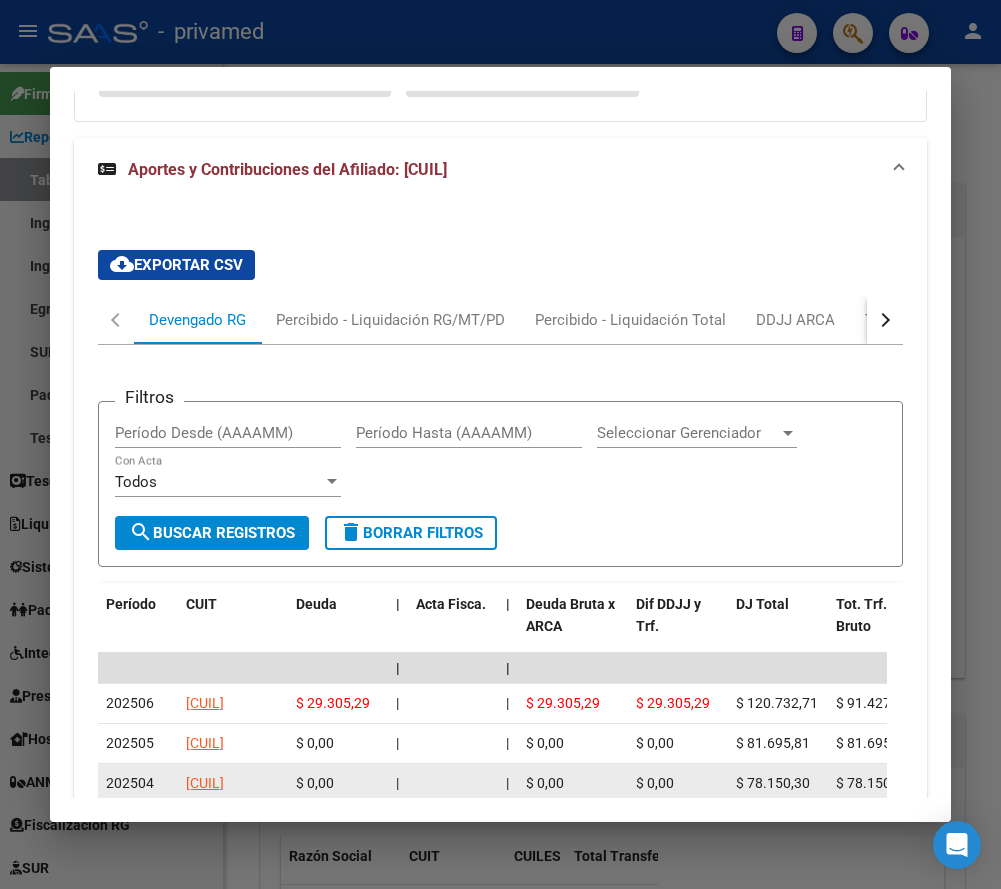 scroll, scrollTop: 2161, scrollLeft: 0, axis: vertical 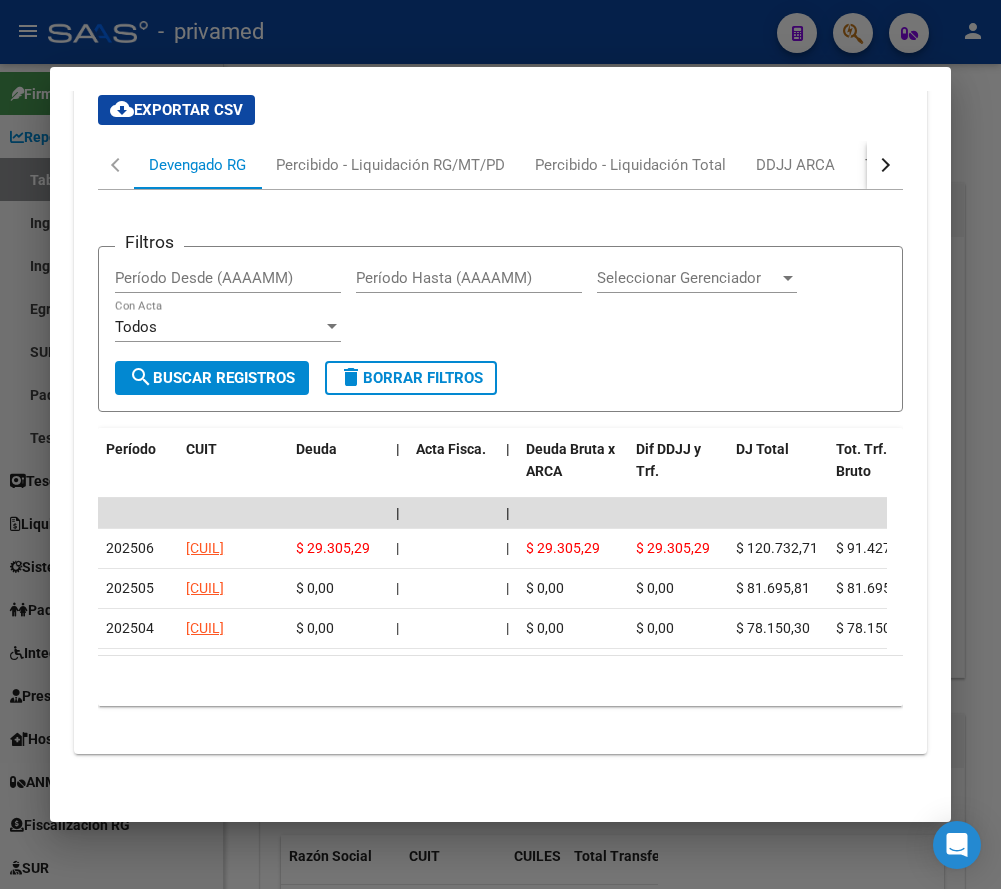 click at bounding box center [500, 444] 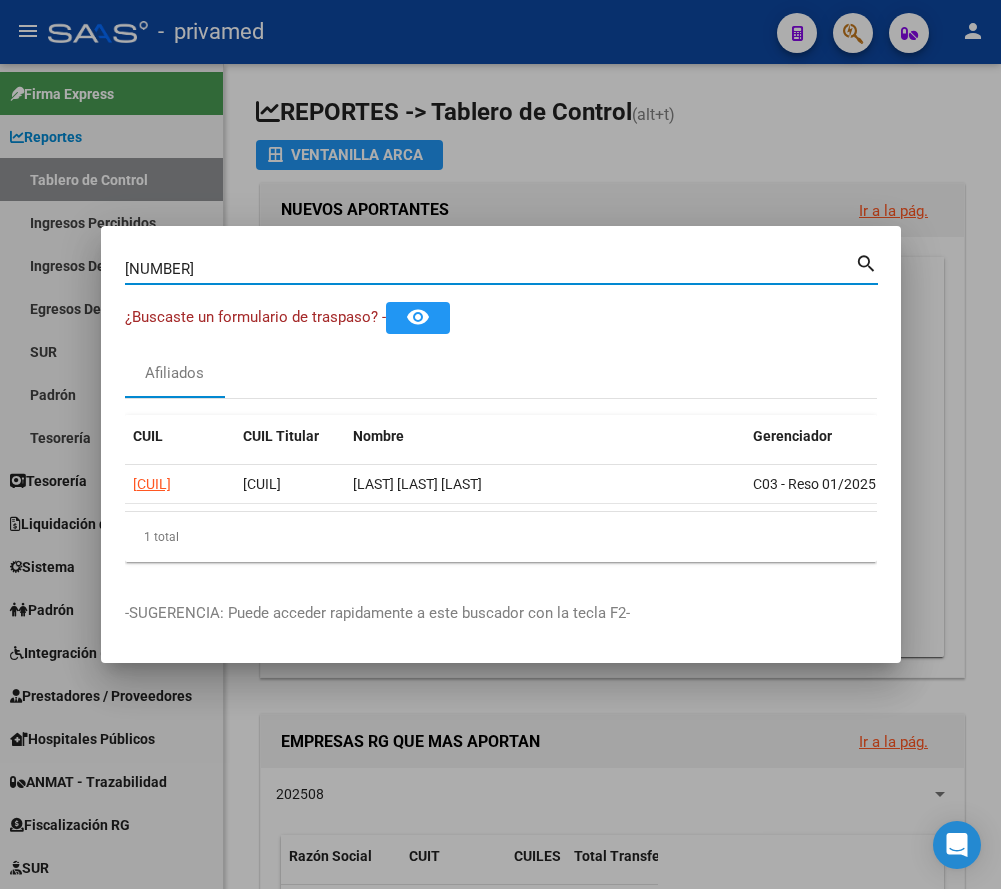 click on "[NUMBER]" at bounding box center [490, 269] 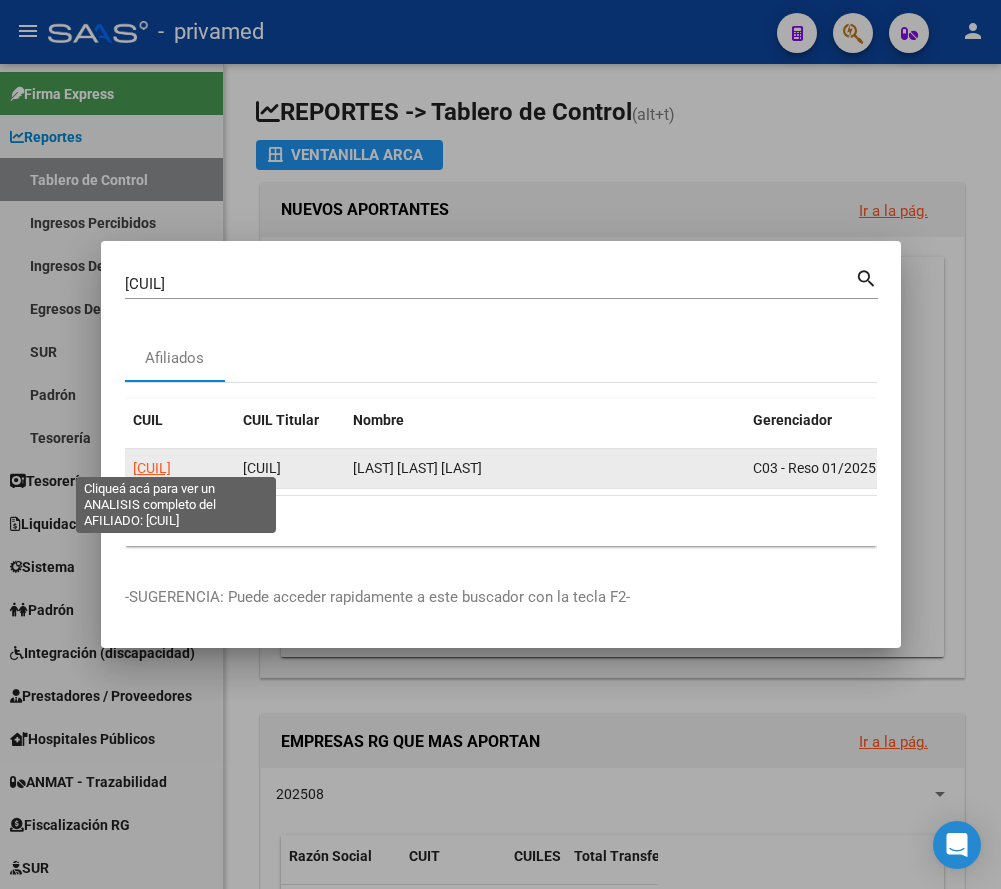 click on "[CUIL]" 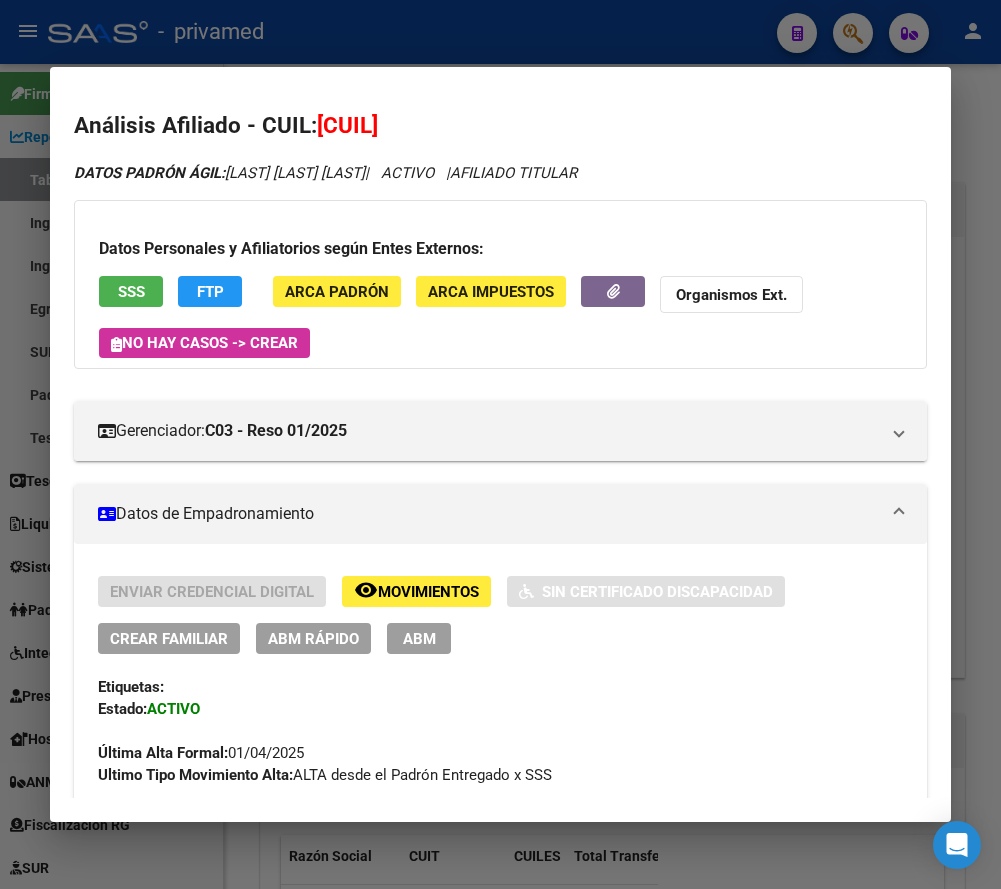 drag, startPoint x: 639, startPoint y: 38, endPoint x: 625, endPoint y: 47, distance: 16.643316 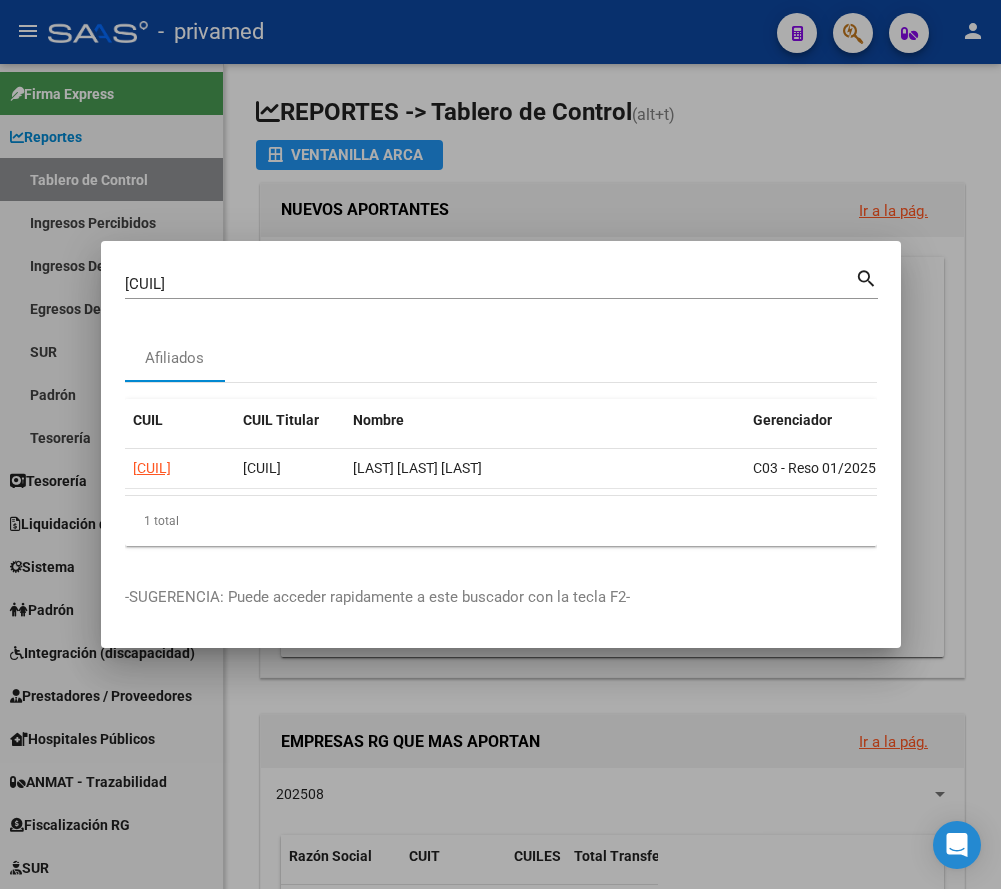 click on "[CUIL]" at bounding box center [490, 284] 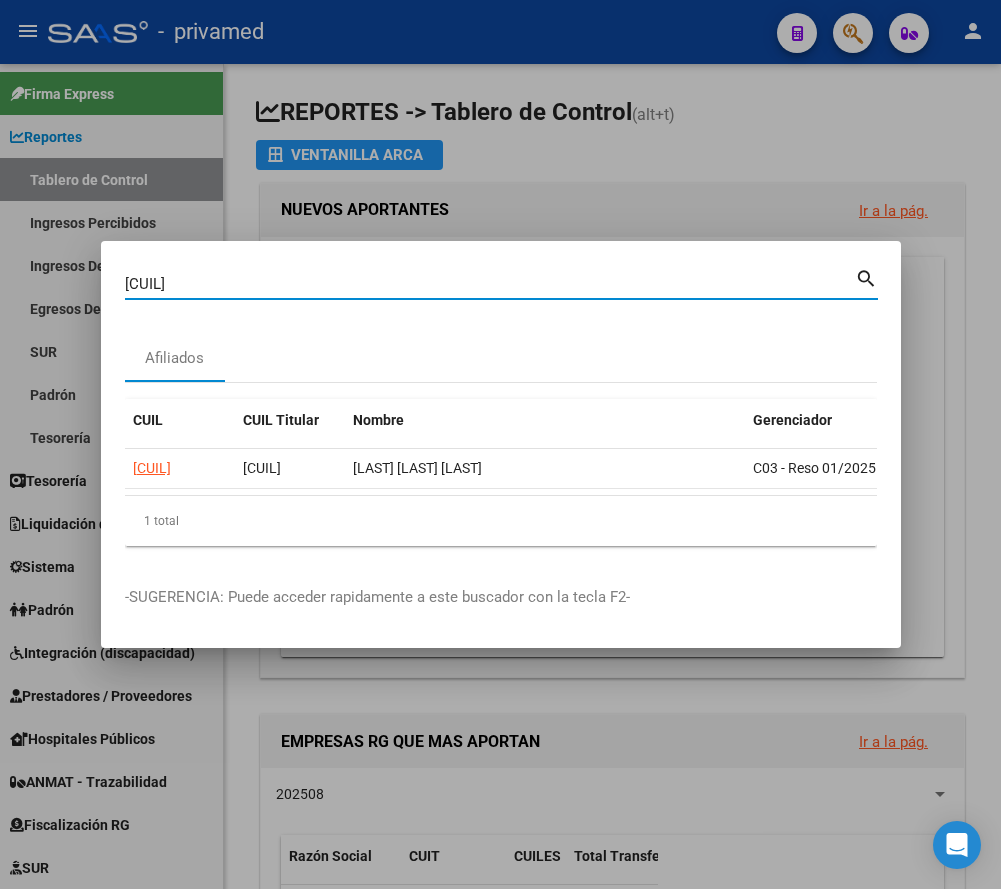 click on "[CUIL]" at bounding box center [490, 284] 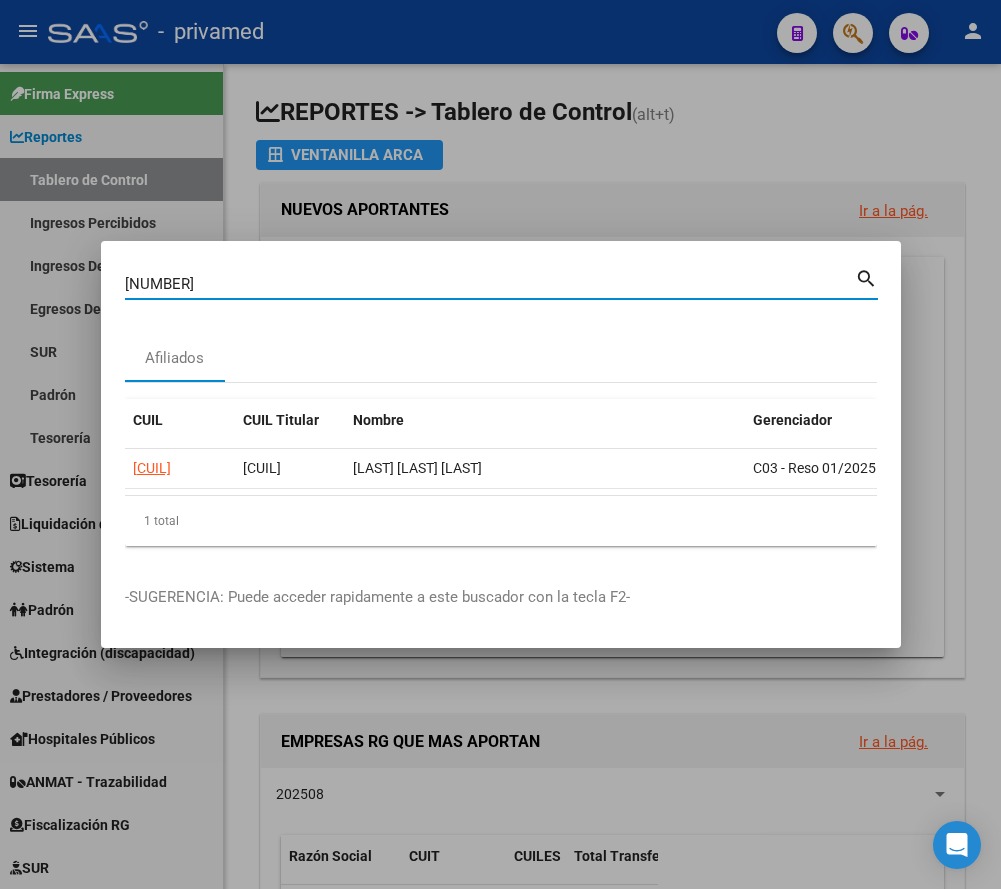 type on "[NUMBER]" 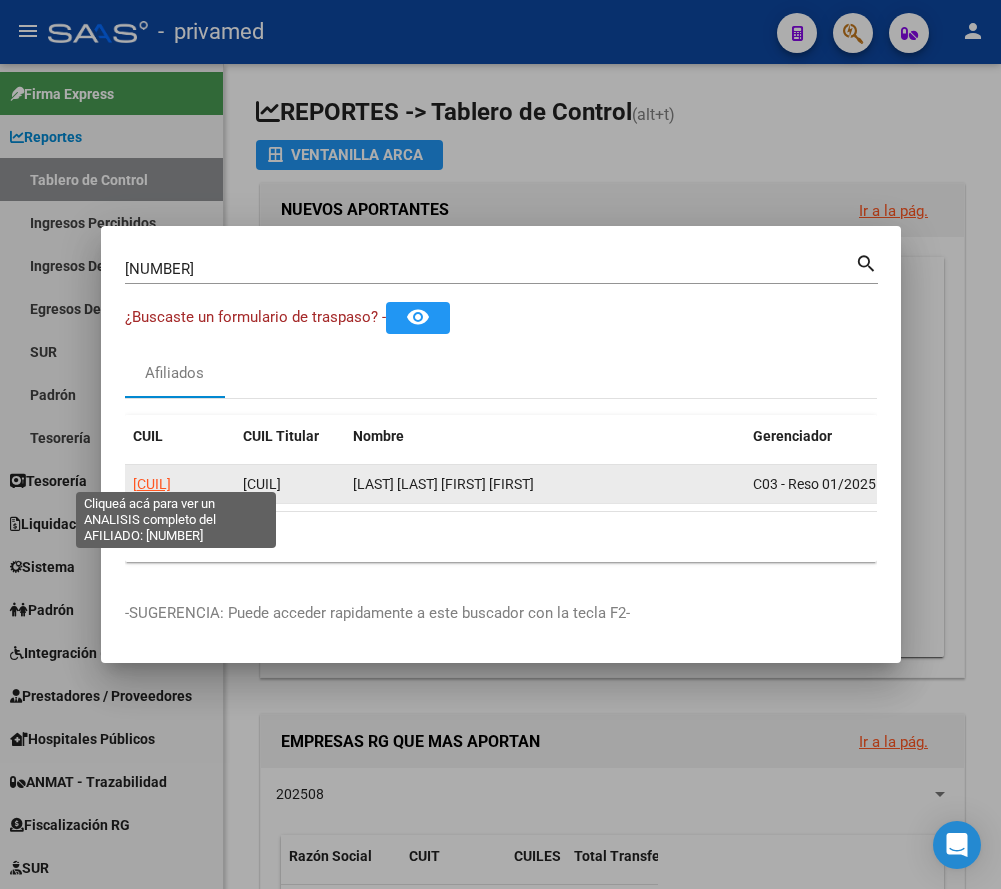 click on "[CUIL]" 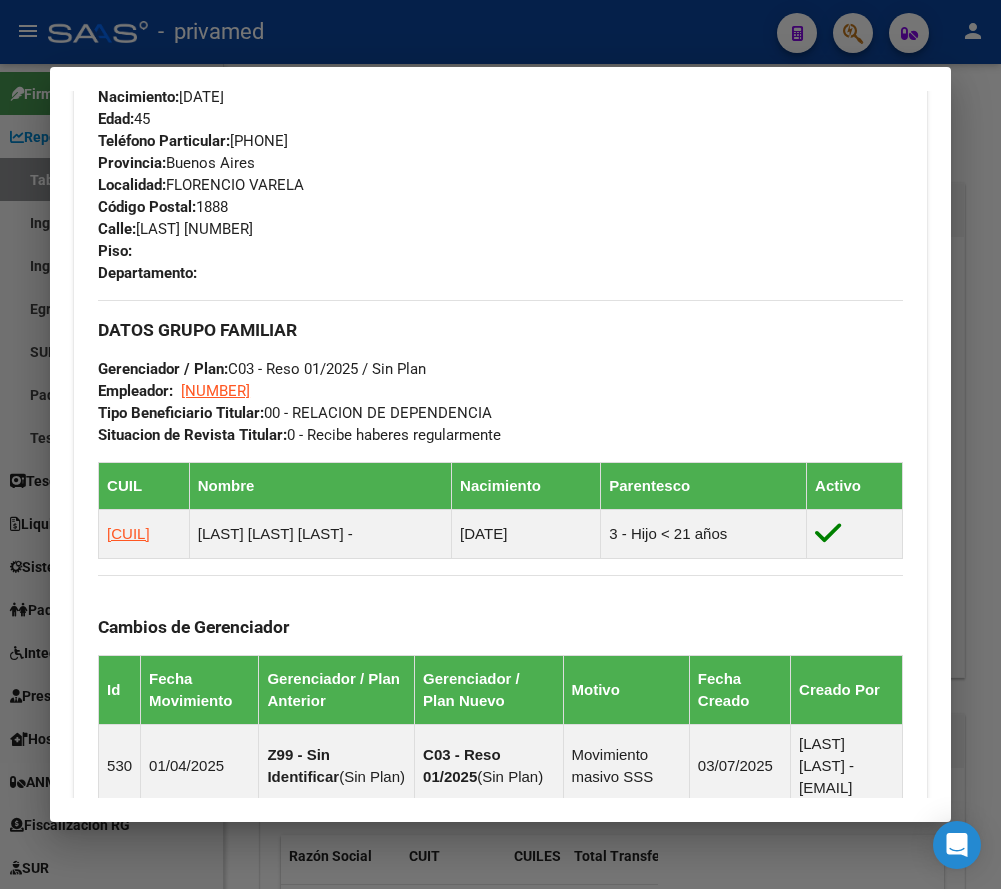scroll, scrollTop: 1355, scrollLeft: 0, axis: vertical 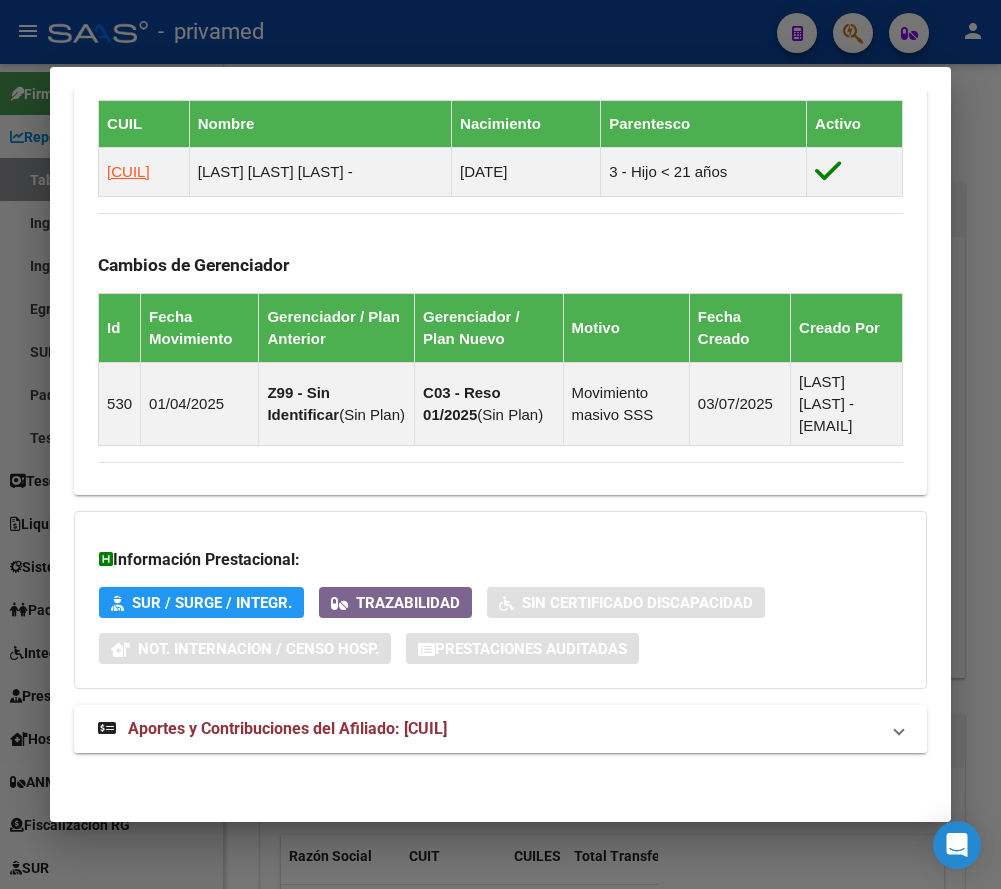 click on "Aportes y Contribuciones del Afiliado: [CUIL]" at bounding box center [287, 728] 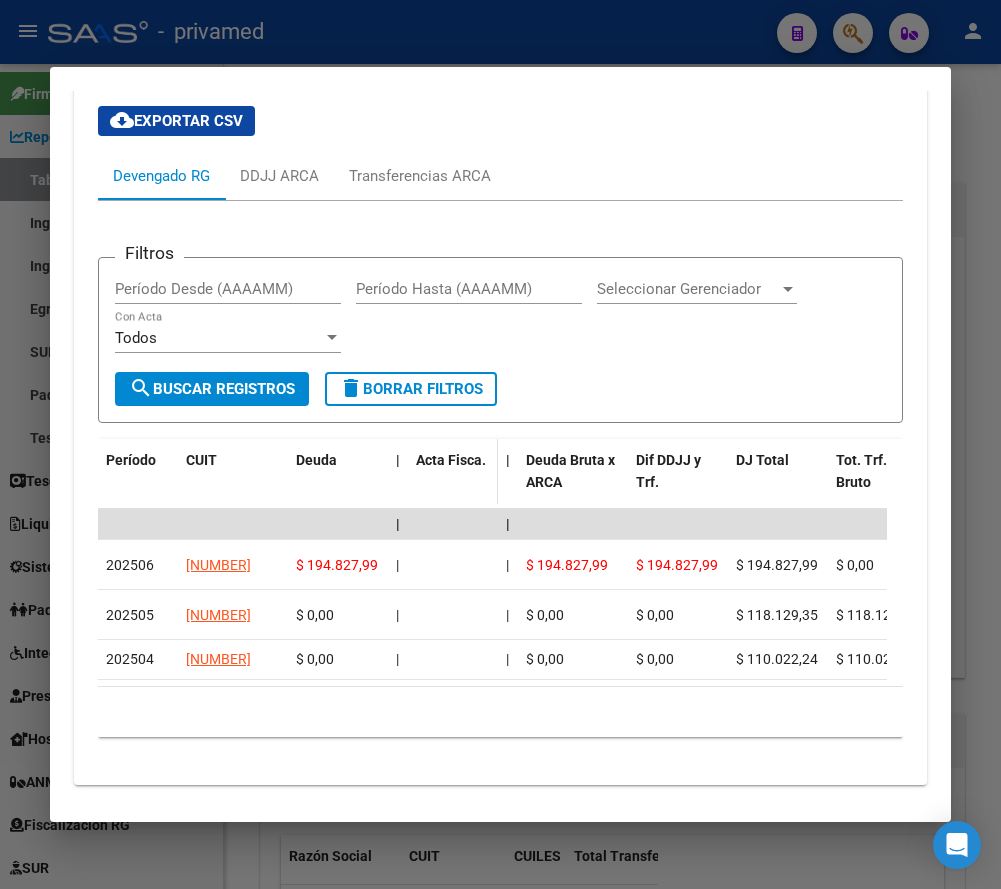 scroll, scrollTop: 2112, scrollLeft: 0, axis: vertical 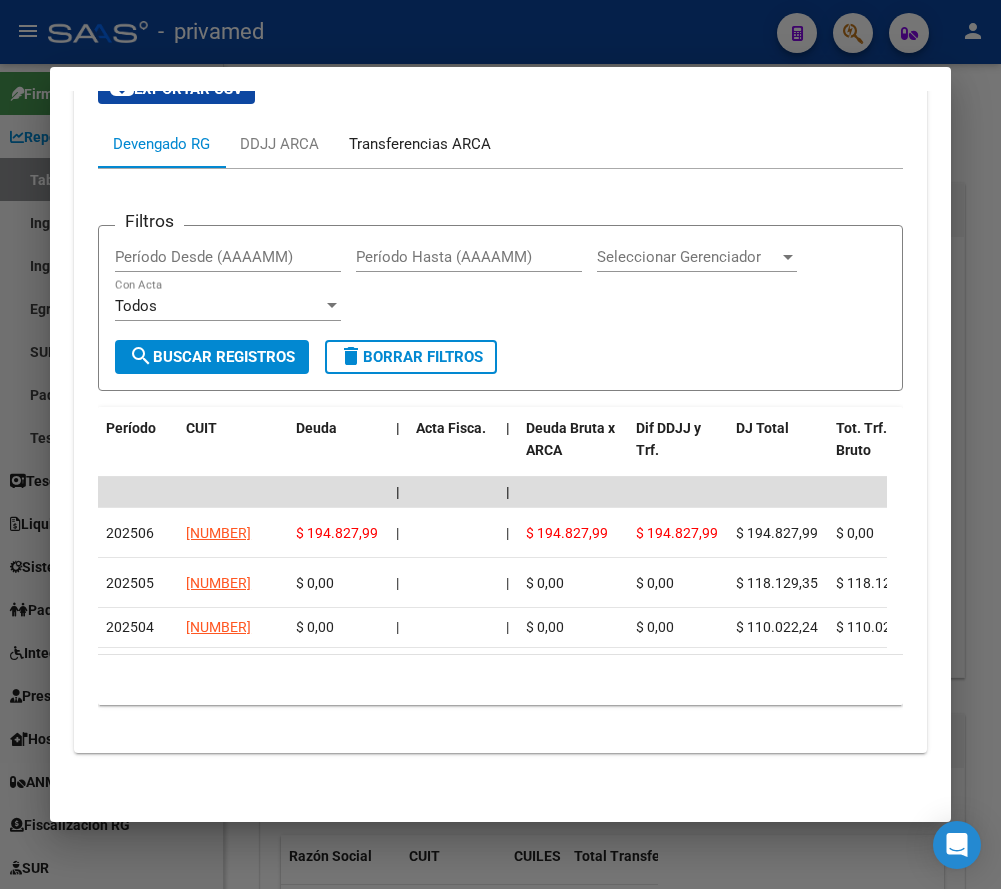 click on "Transferencias ARCA" at bounding box center [420, 144] 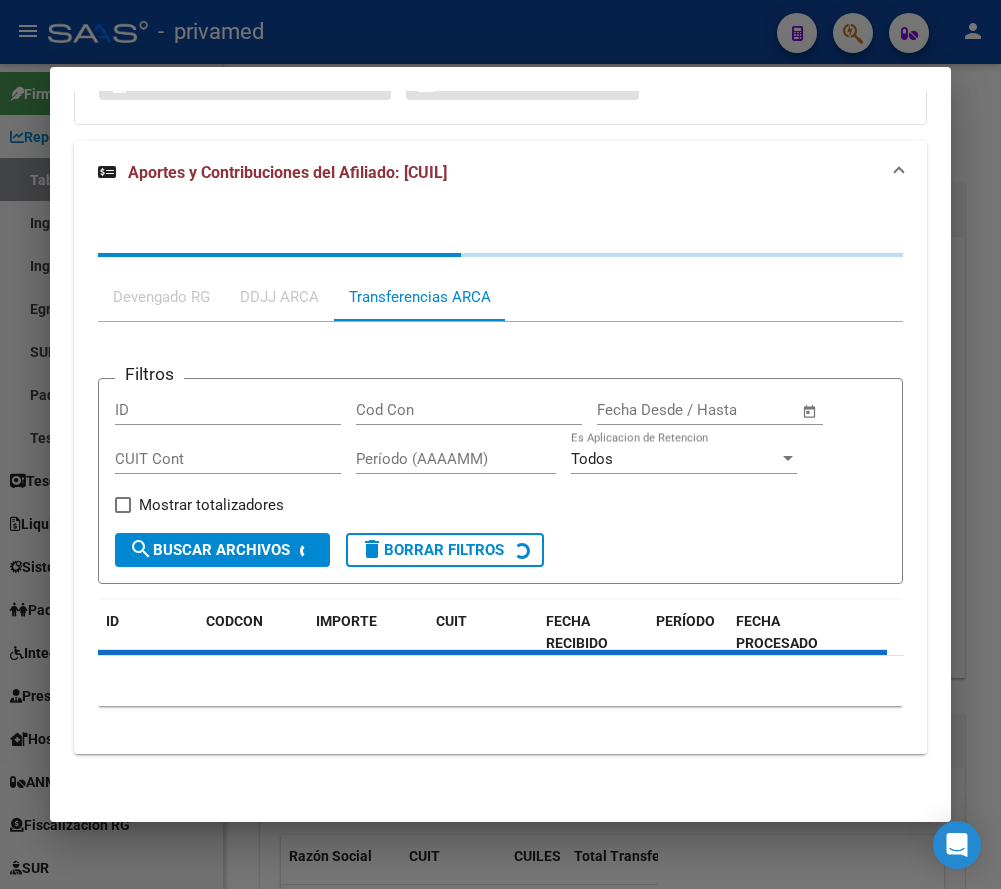 scroll, scrollTop: 2022, scrollLeft: 0, axis: vertical 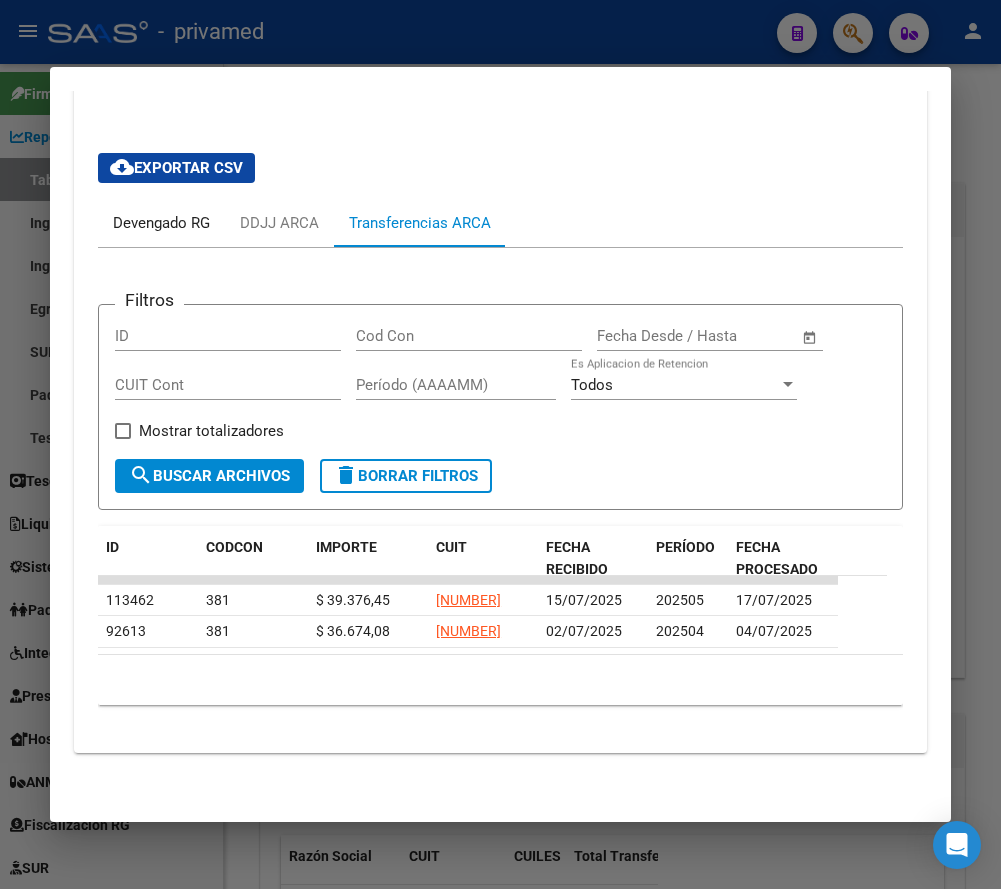 click on "Devengado RG" at bounding box center [161, 223] 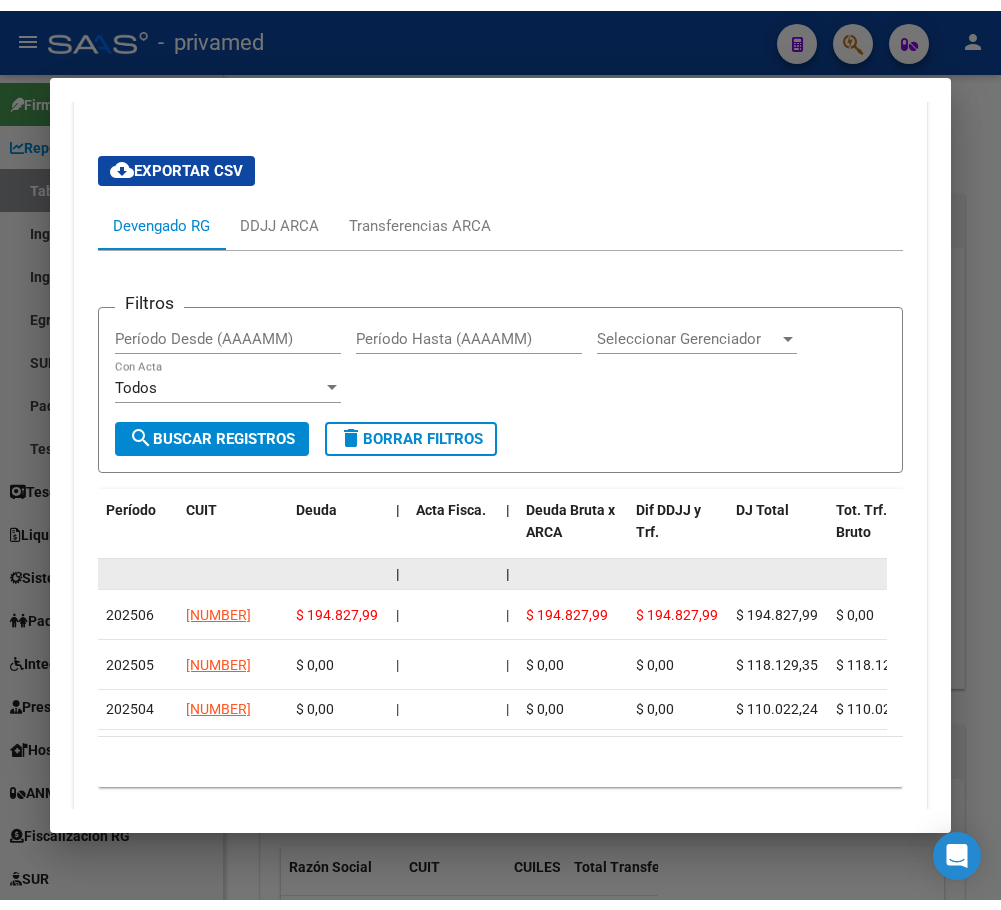 scroll, scrollTop: 2112, scrollLeft: 0, axis: vertical 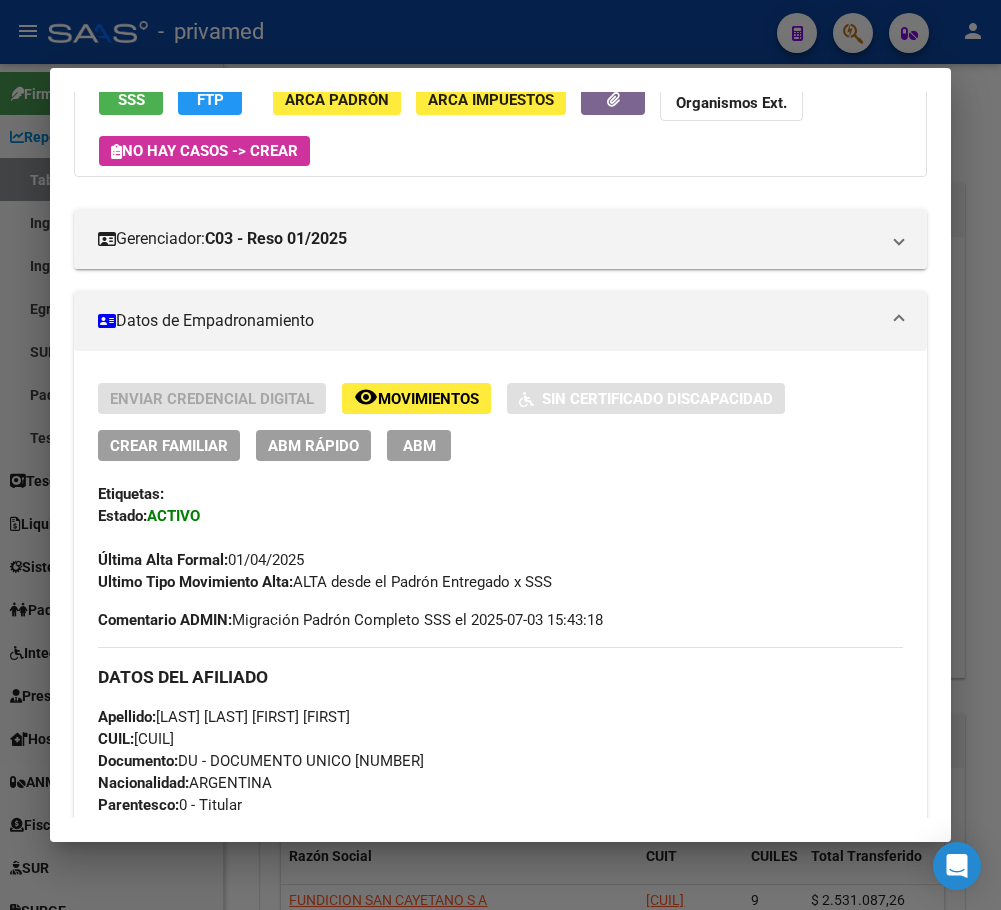 click at bounding box center (500, 455) 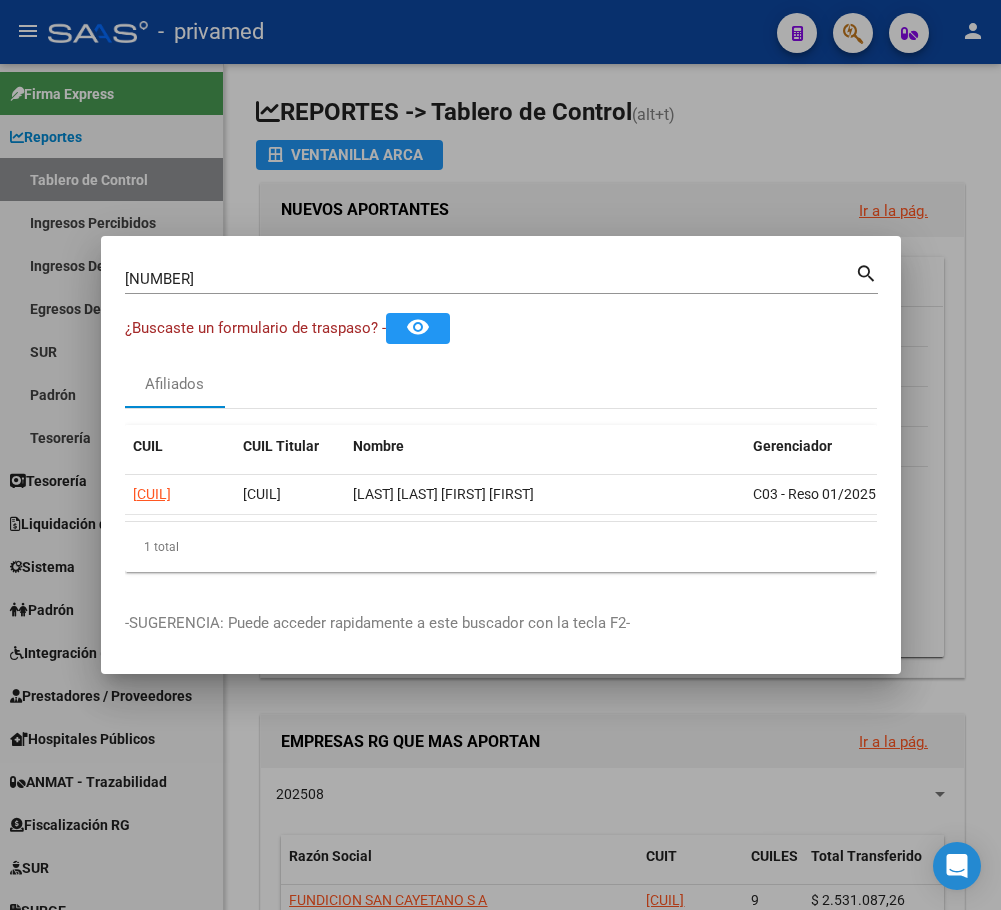 click on "[NUMBER]" at bounding box center (490, 279) 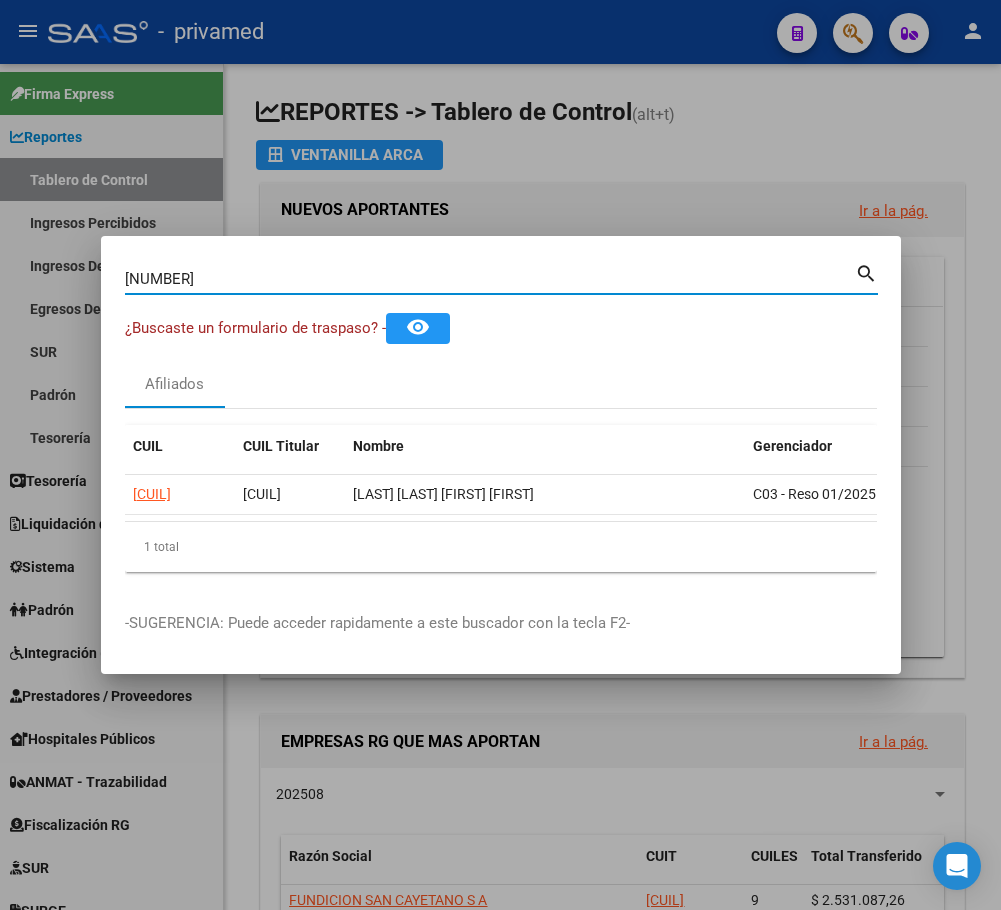 paste on "[NUMBER]" 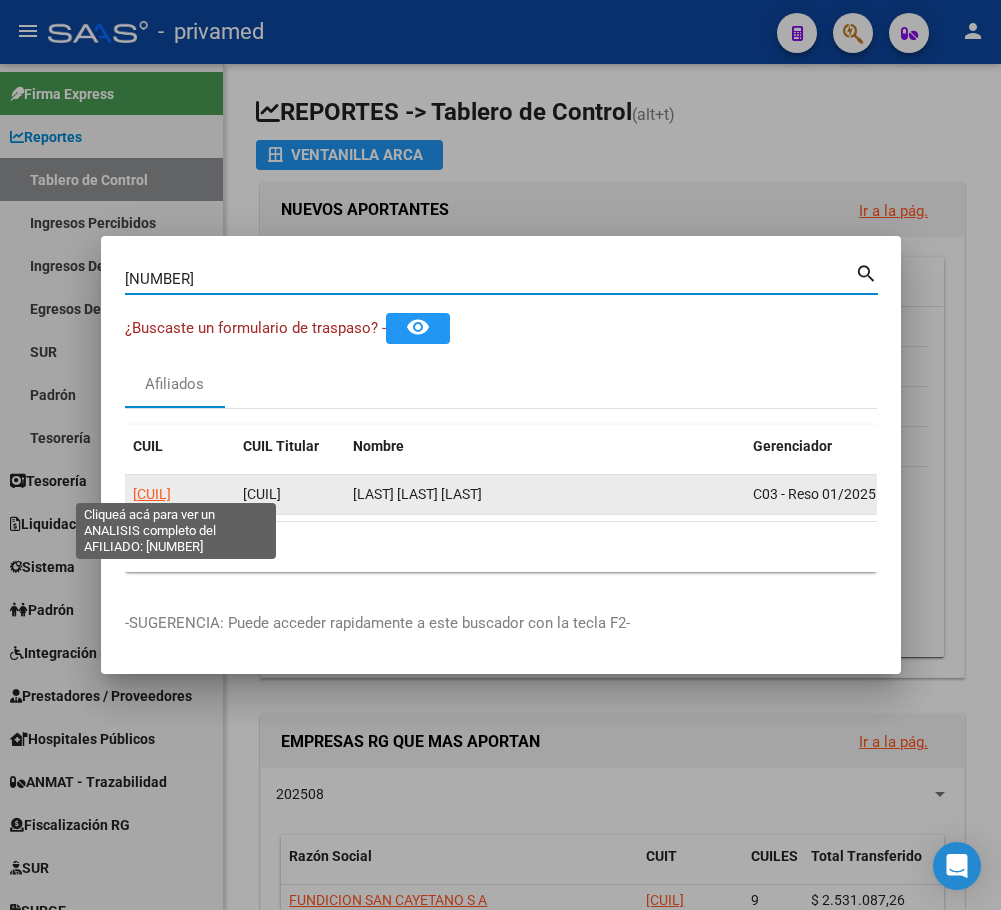 click on "[CUIL]" 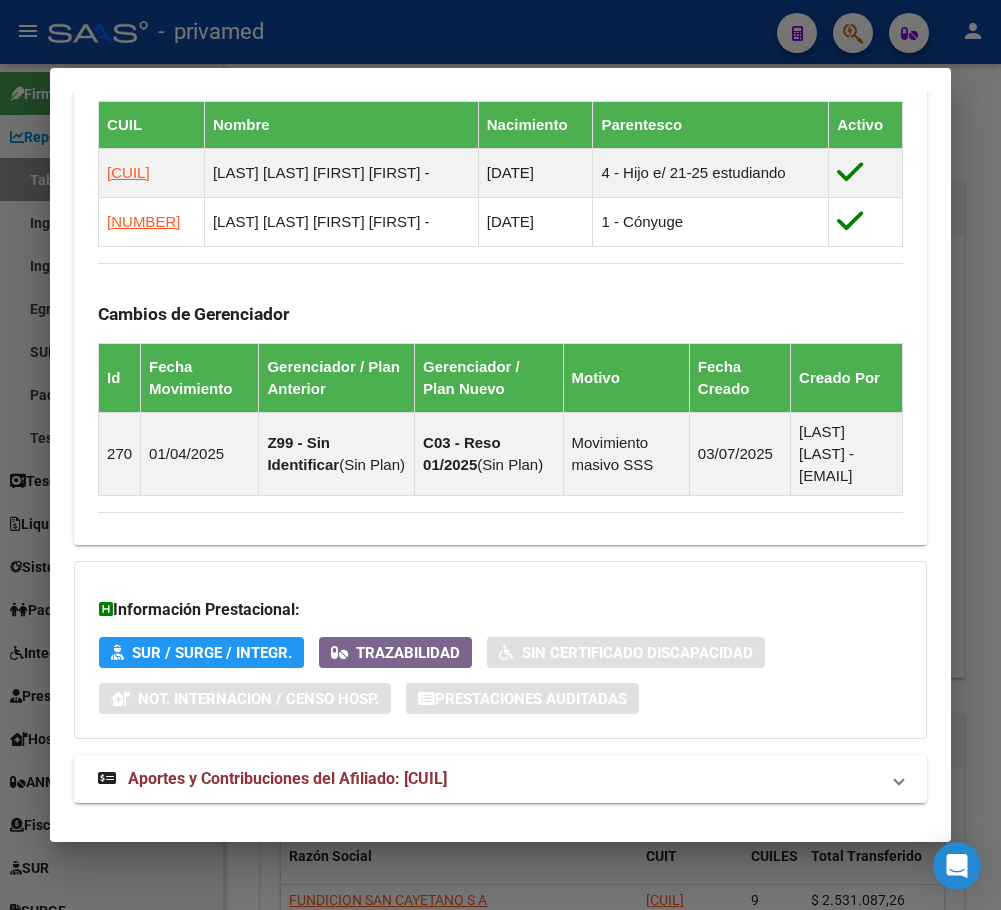 scroll, scrollTop: 1403, scrollLeft: 0, axis: vertical 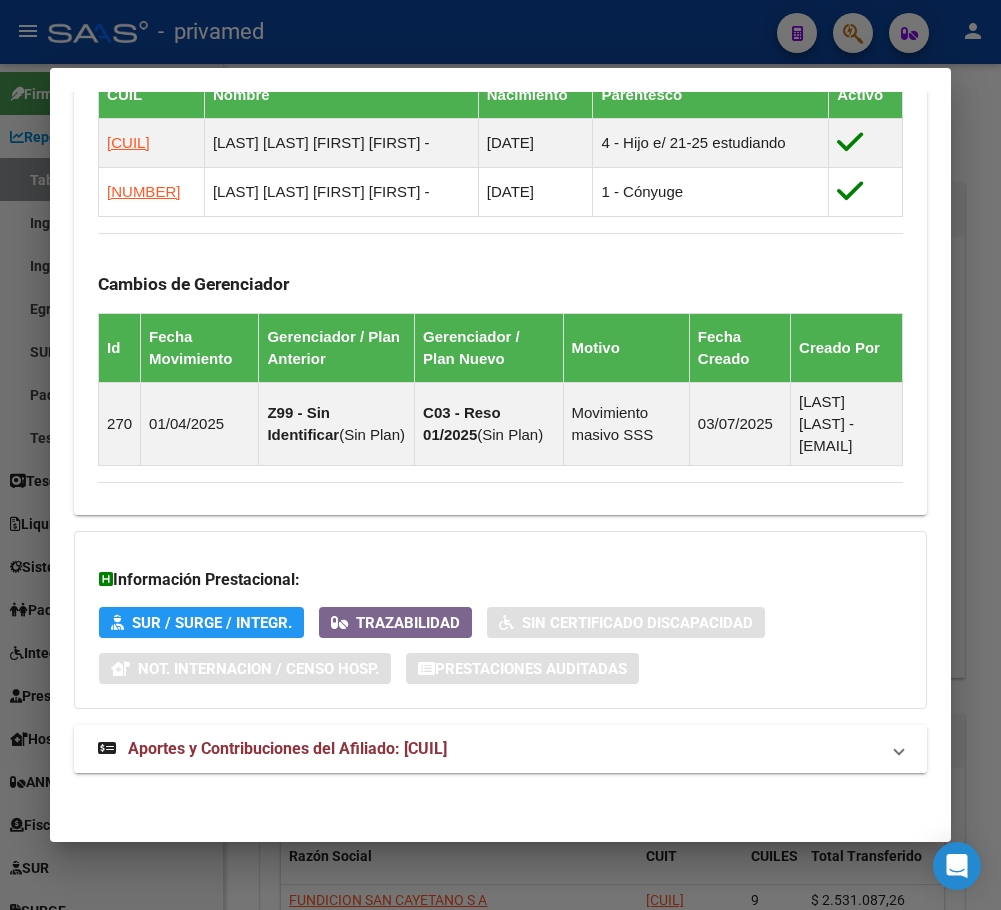 click on "Aportes y Contribuciones del Afiliado: [CUIL]" at bounding box center [287, 748] 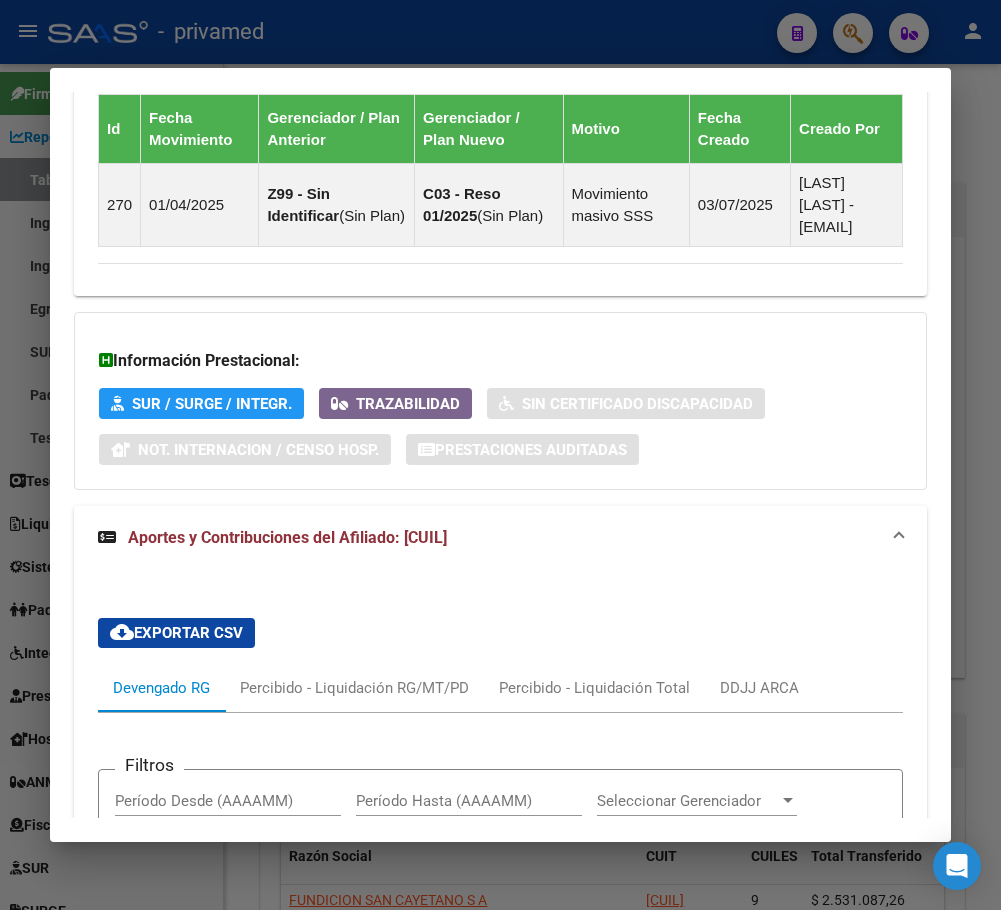 scroll, scrollTop: 2143, scrollLeft: 0, axis: vertical 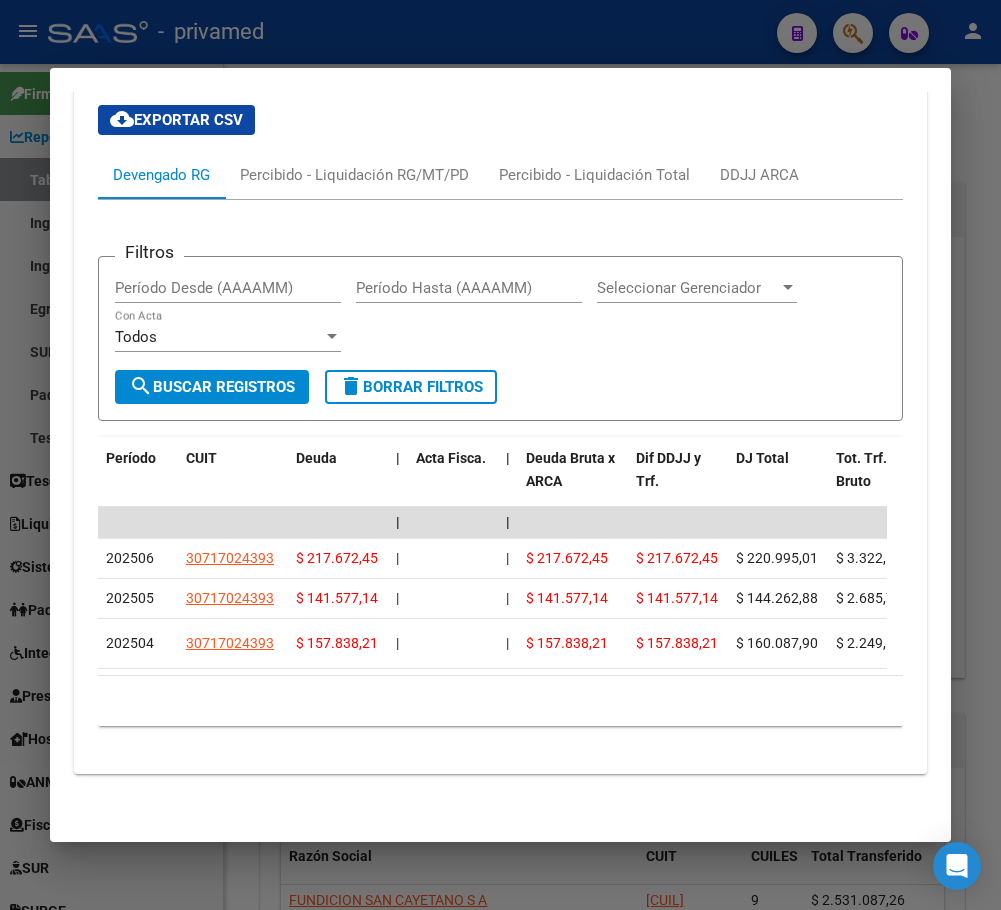 click at bounding box center [500, 455] 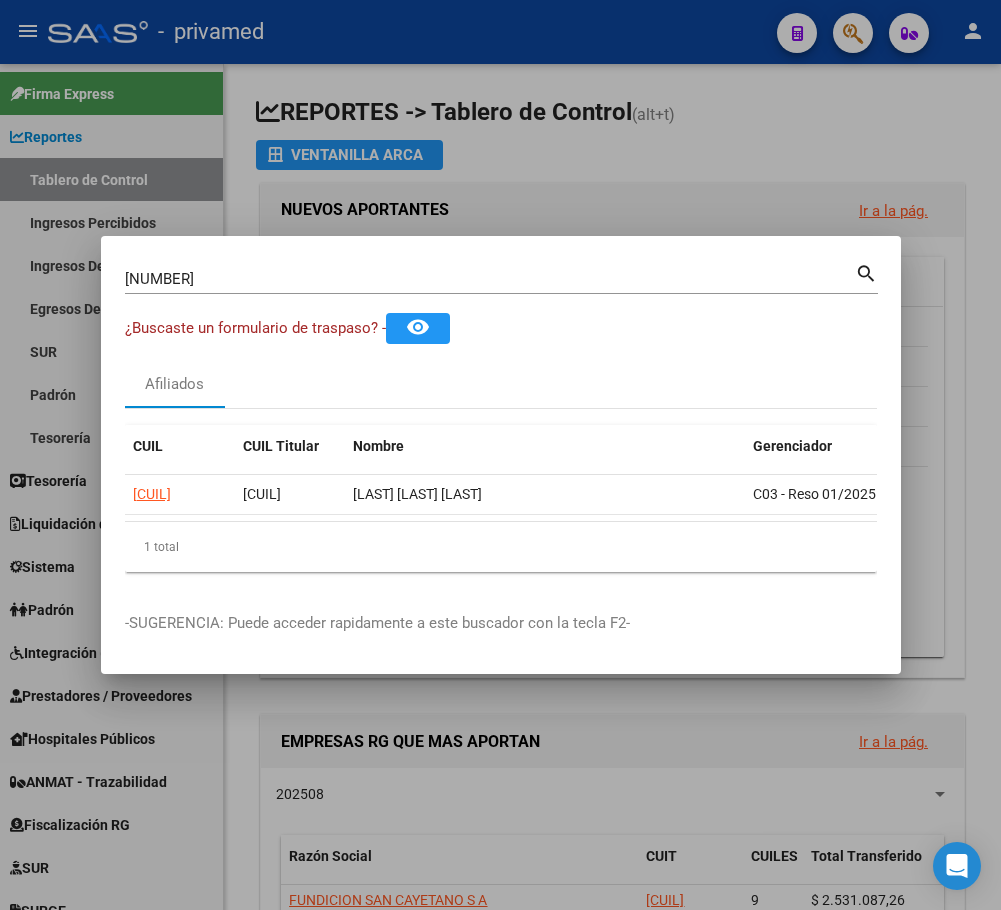 click on "[NUMBER]" at bounding box center [490, 279] 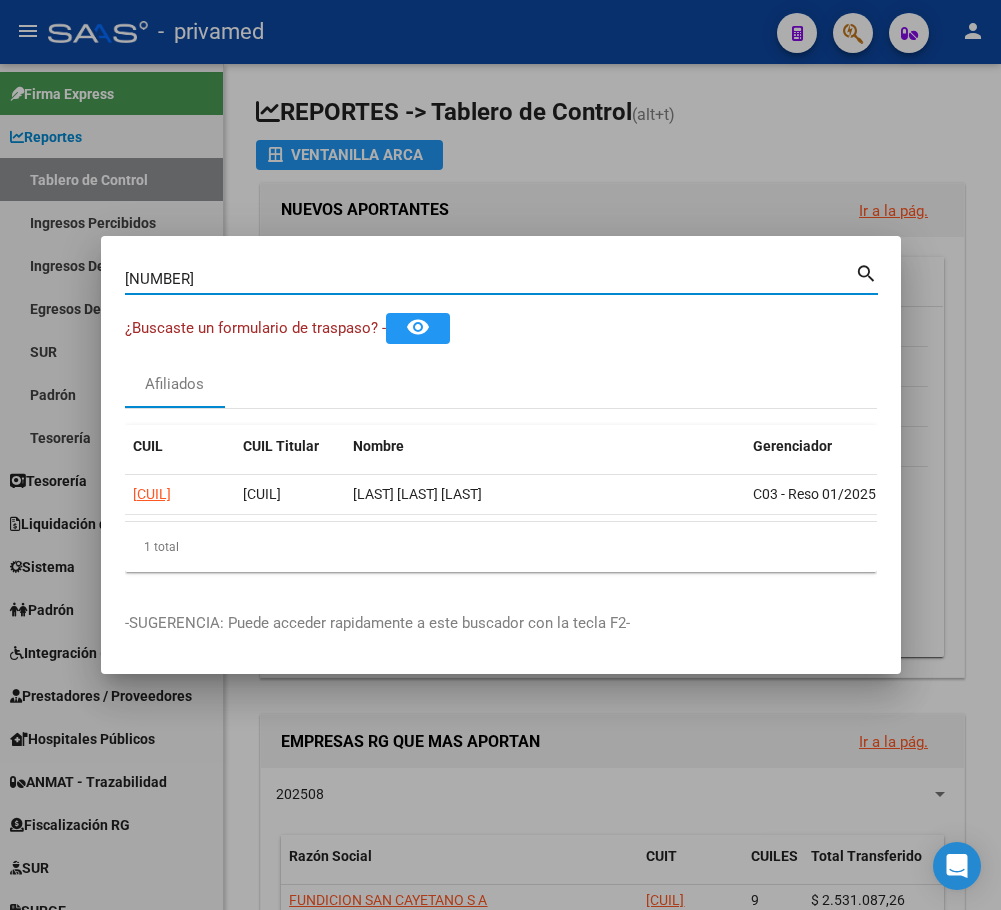 paste on "[NUMBER]" 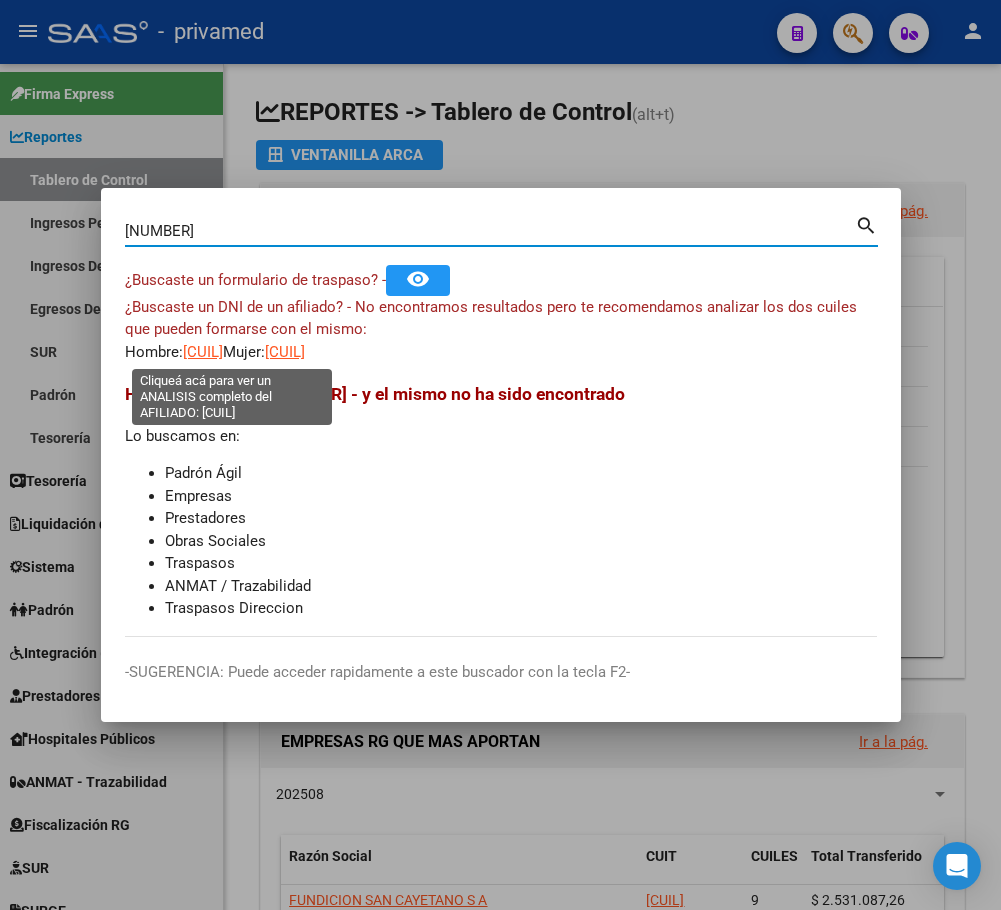click on "[CUIL]" at bounding box center [203, 352] 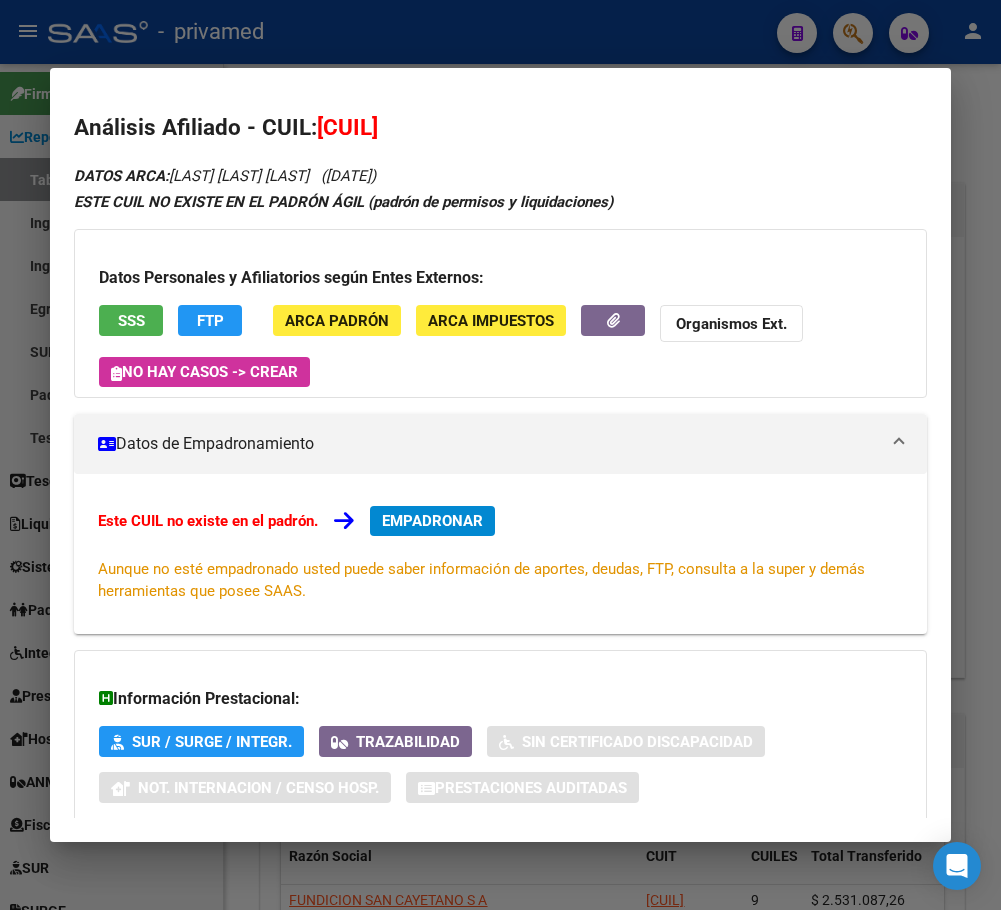 scroll, scrollTop: 100, scrollLeft: 0, axis: vertical 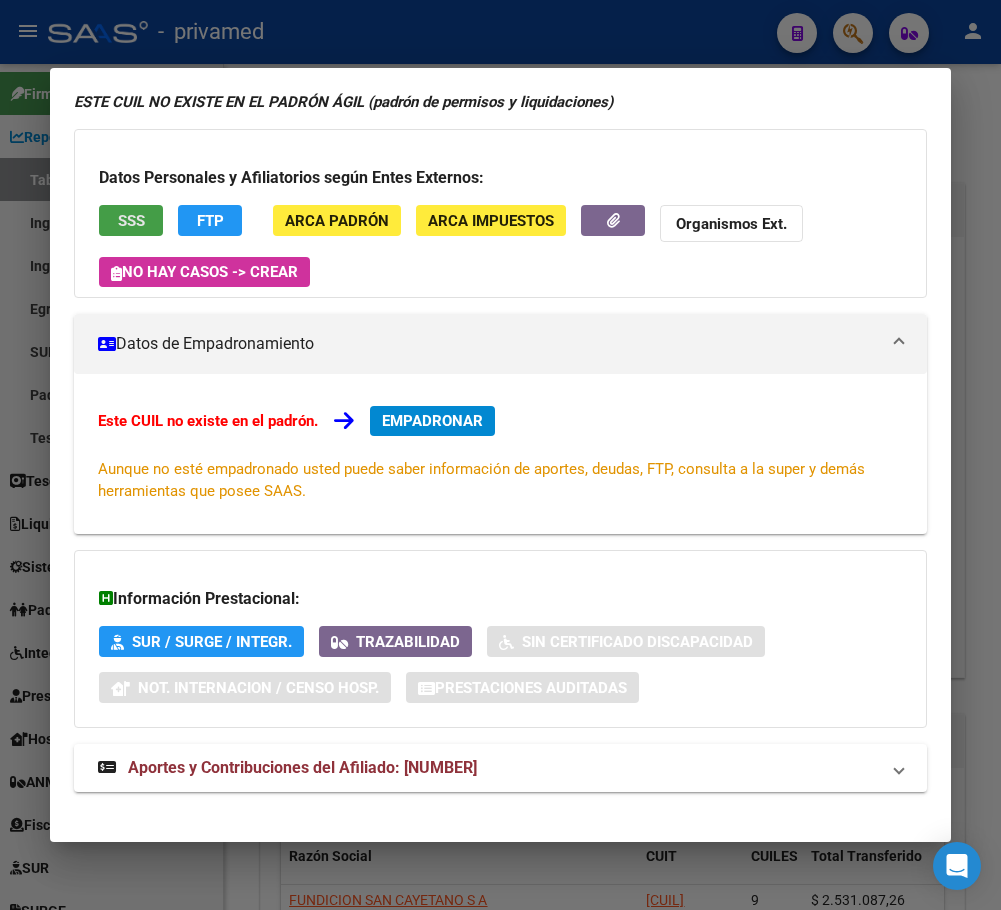 click on "SSS" at bounding box center [131, 220] 